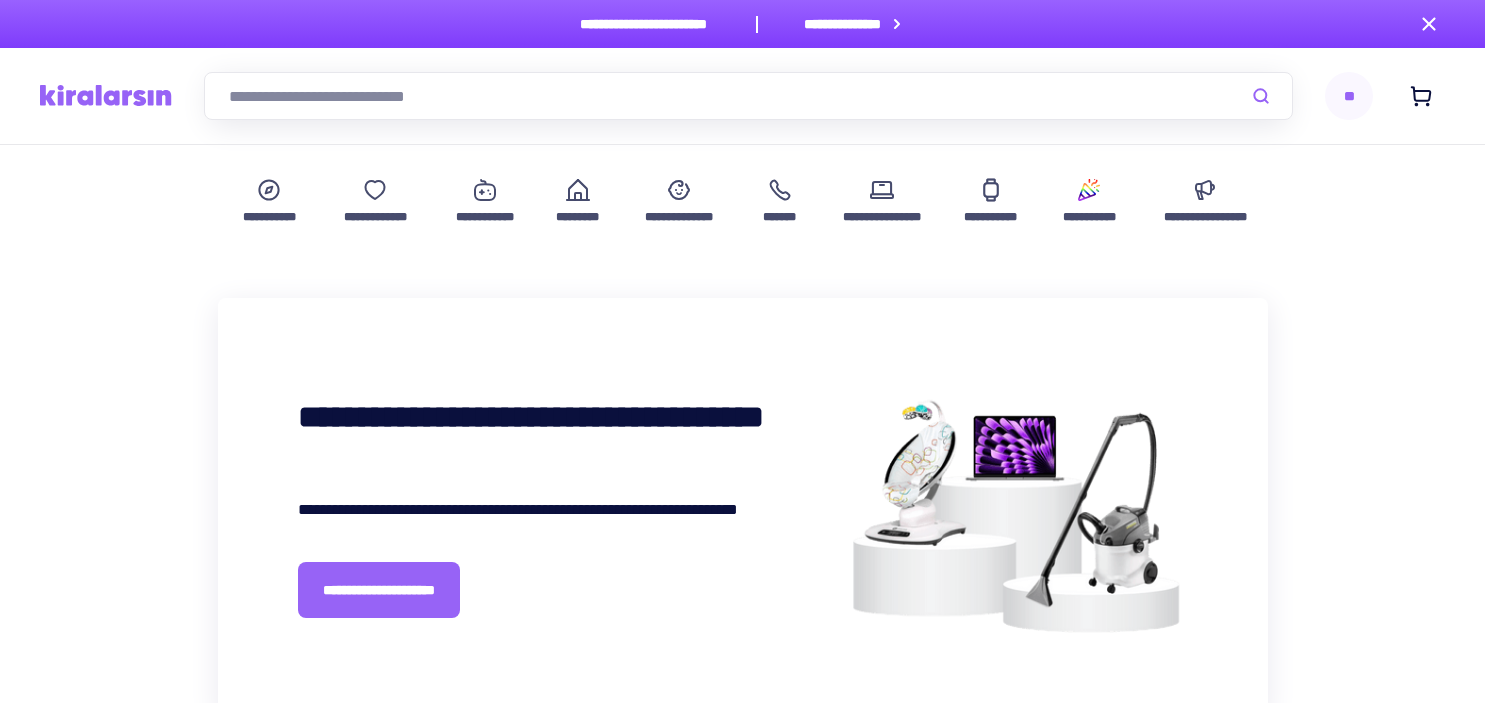 scroll, scrollTop: 0, scrollLeft: 0, axis: both 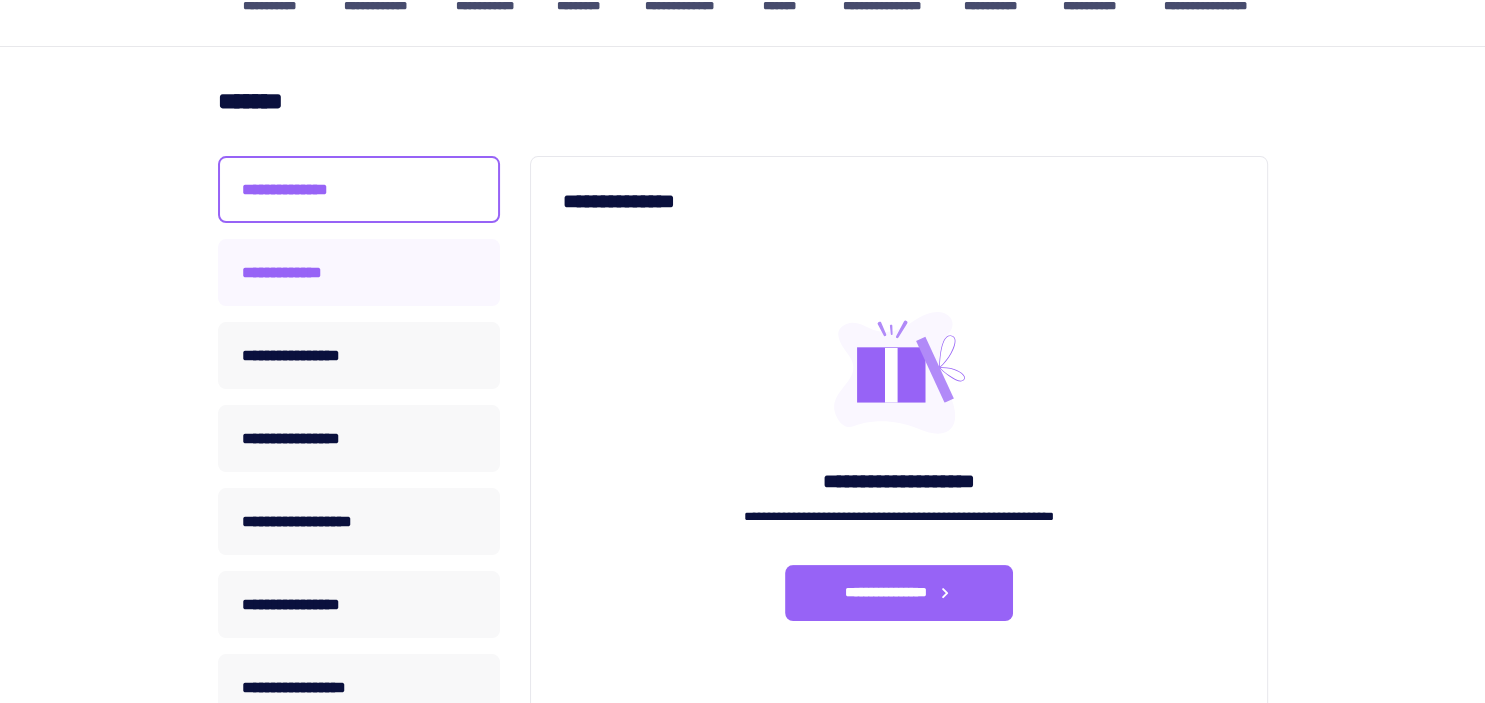 click on "**********" at bounding box center (359, 272) 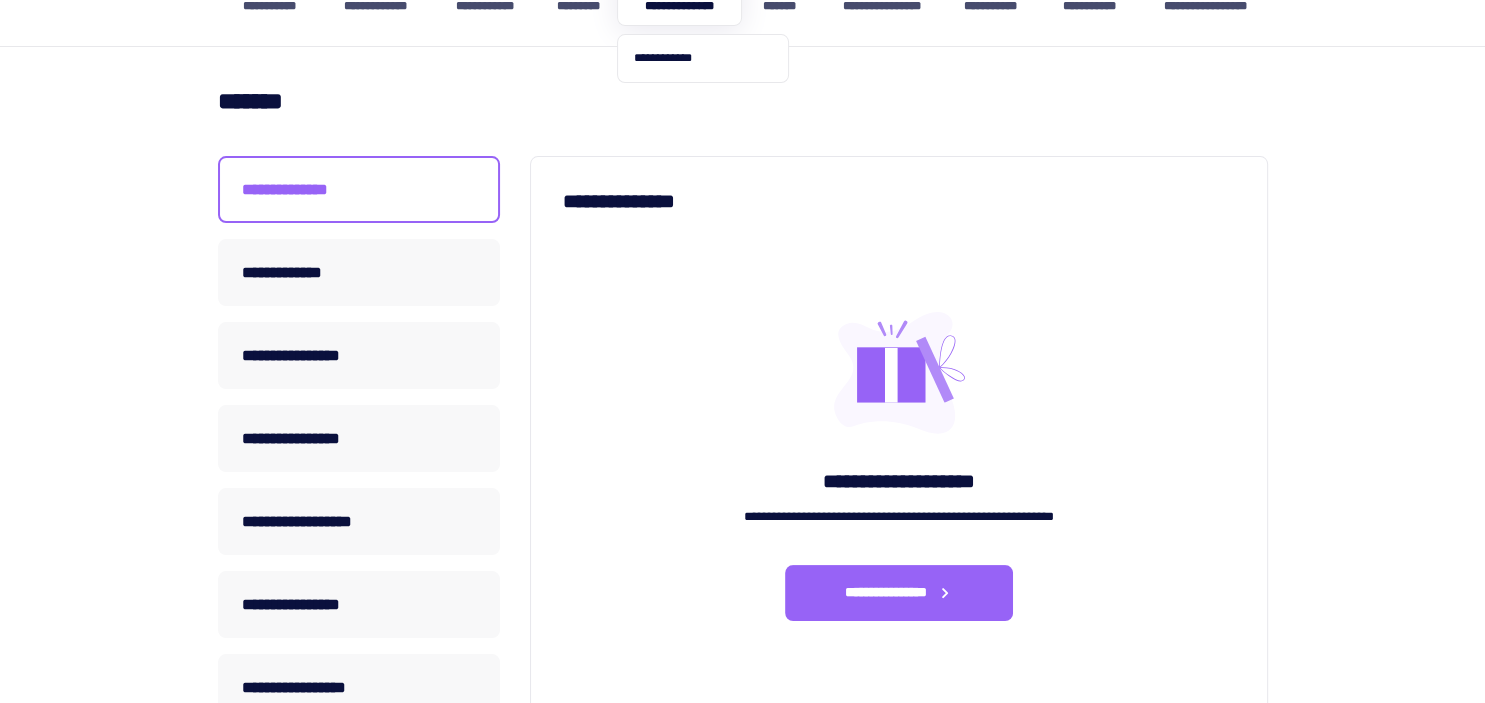 scroll, scrollTop: 0, scrollLeft: 0, axis: both 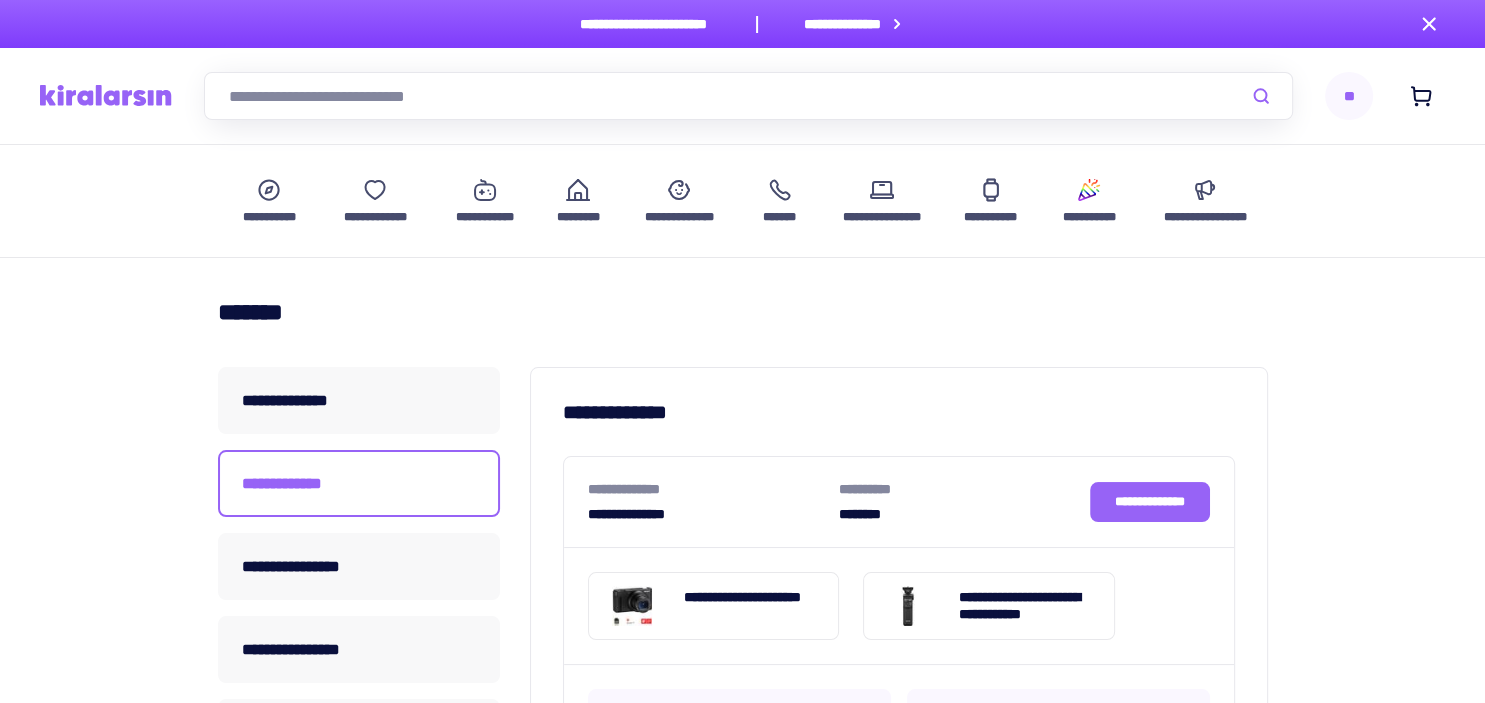 click at bounding box center [748, 96] 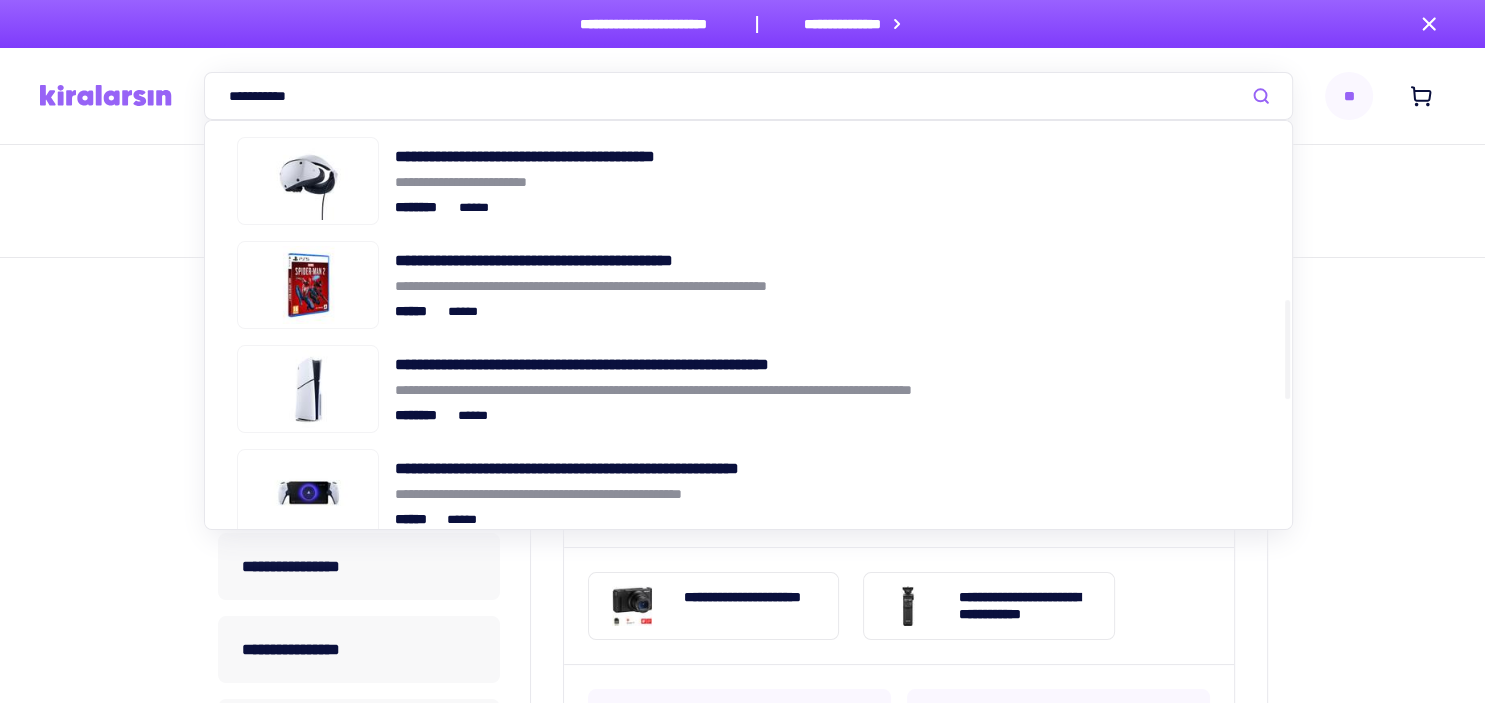 scroll, scrollTop: 806, scrollLeft: 0, axis: vertical 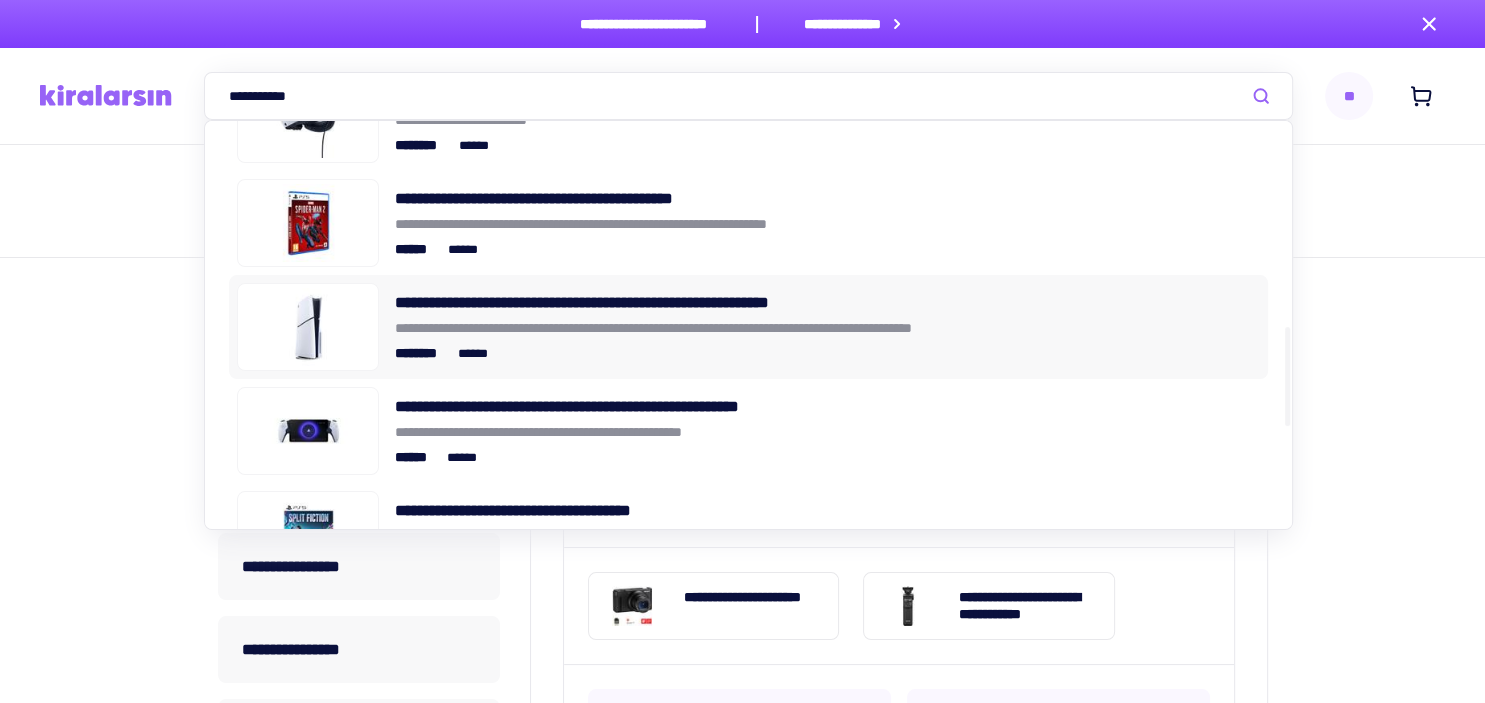 type on "**********" 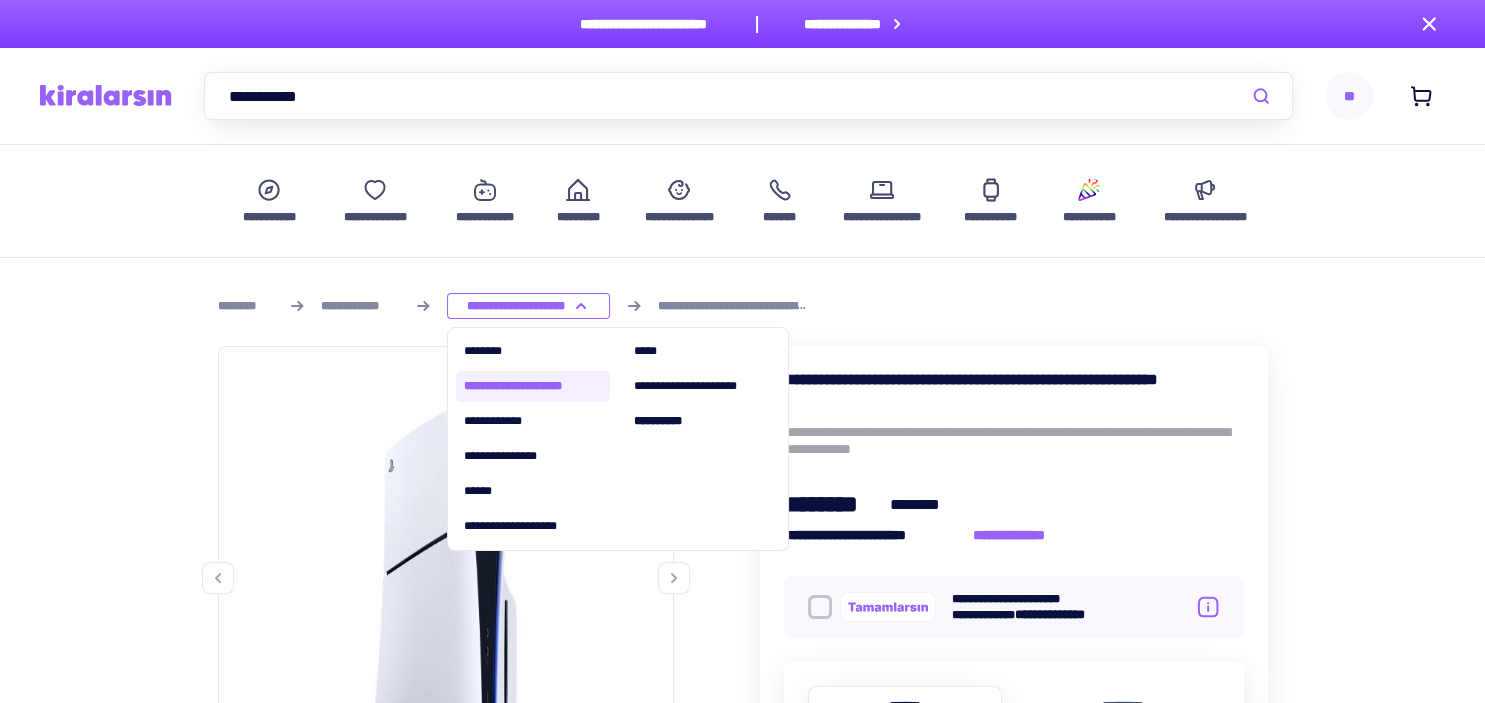 click on "**********" at bounding box center [528, 306] 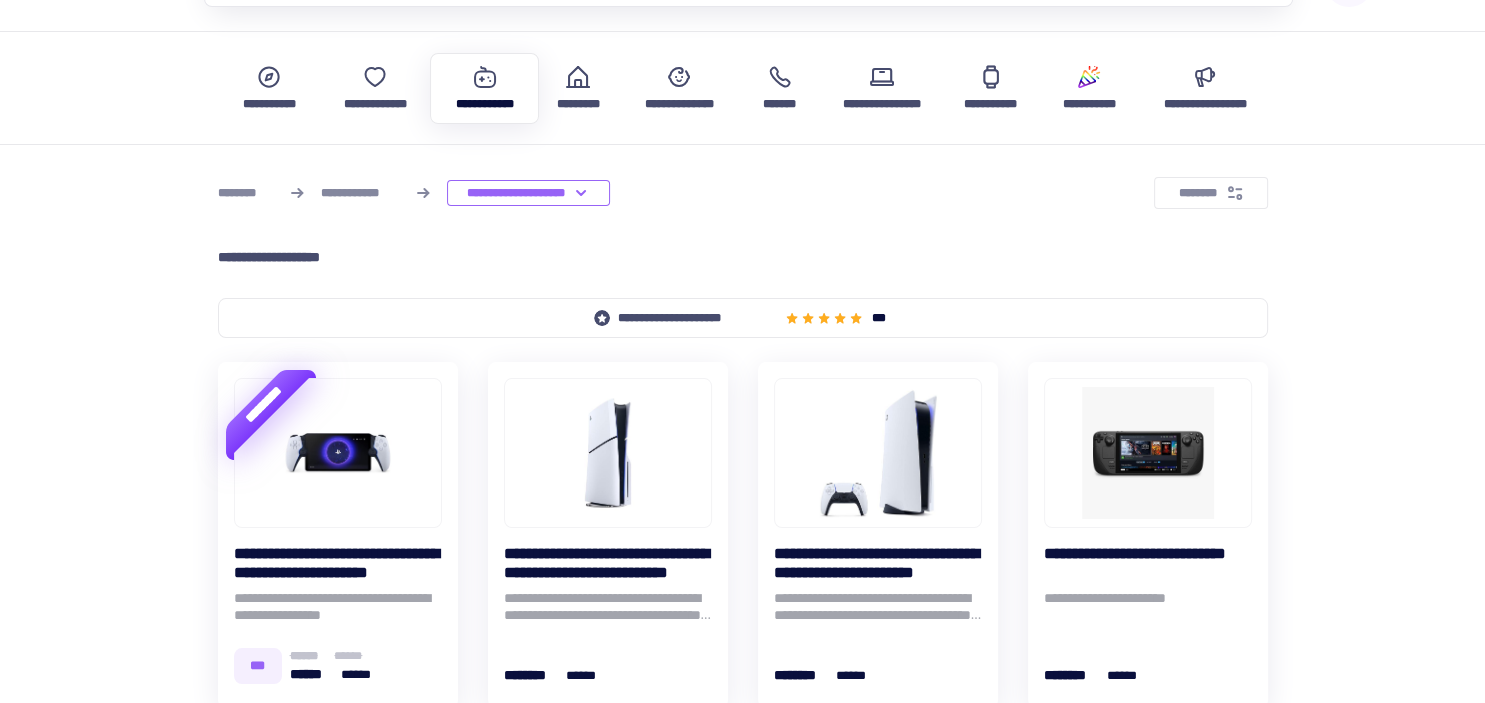 scroll, scrollTop: 105, scrollLeft: 0, axis: vertical 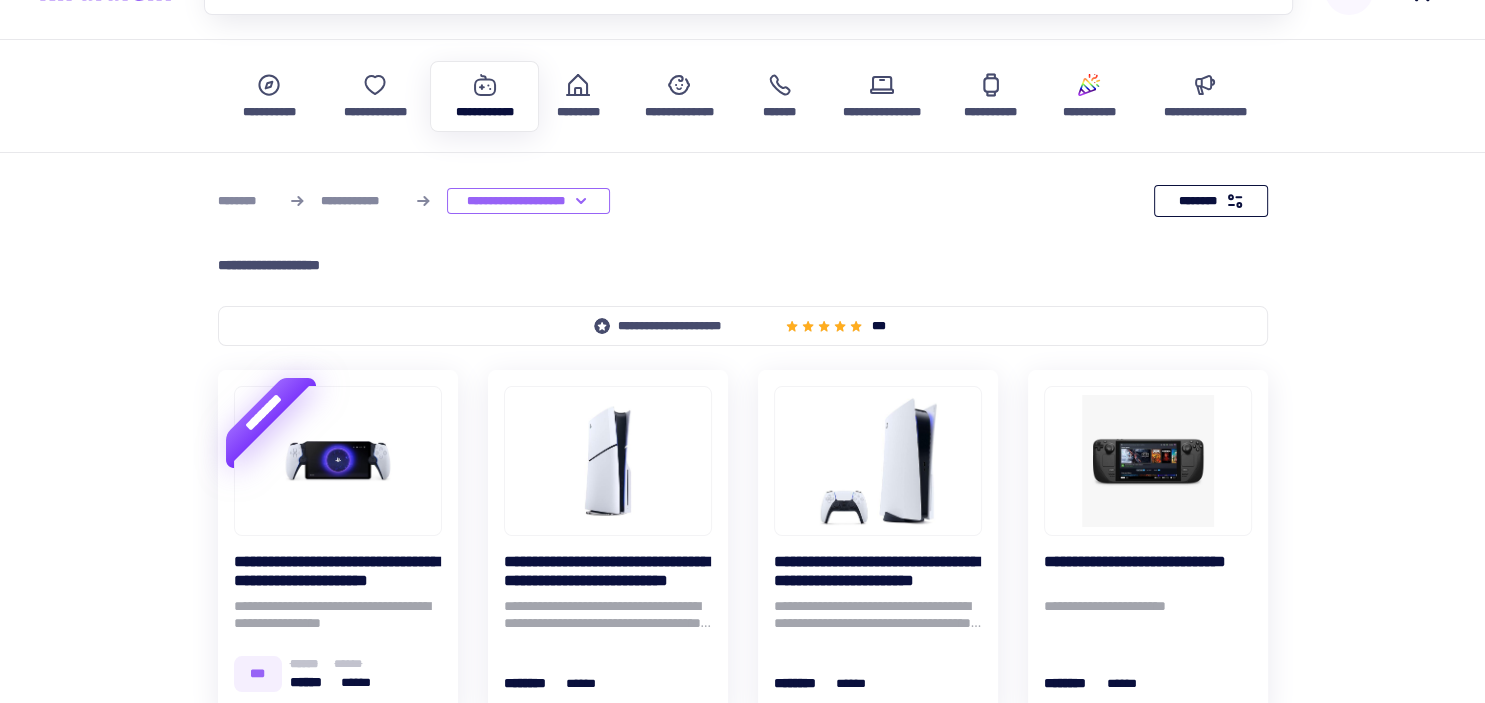 click 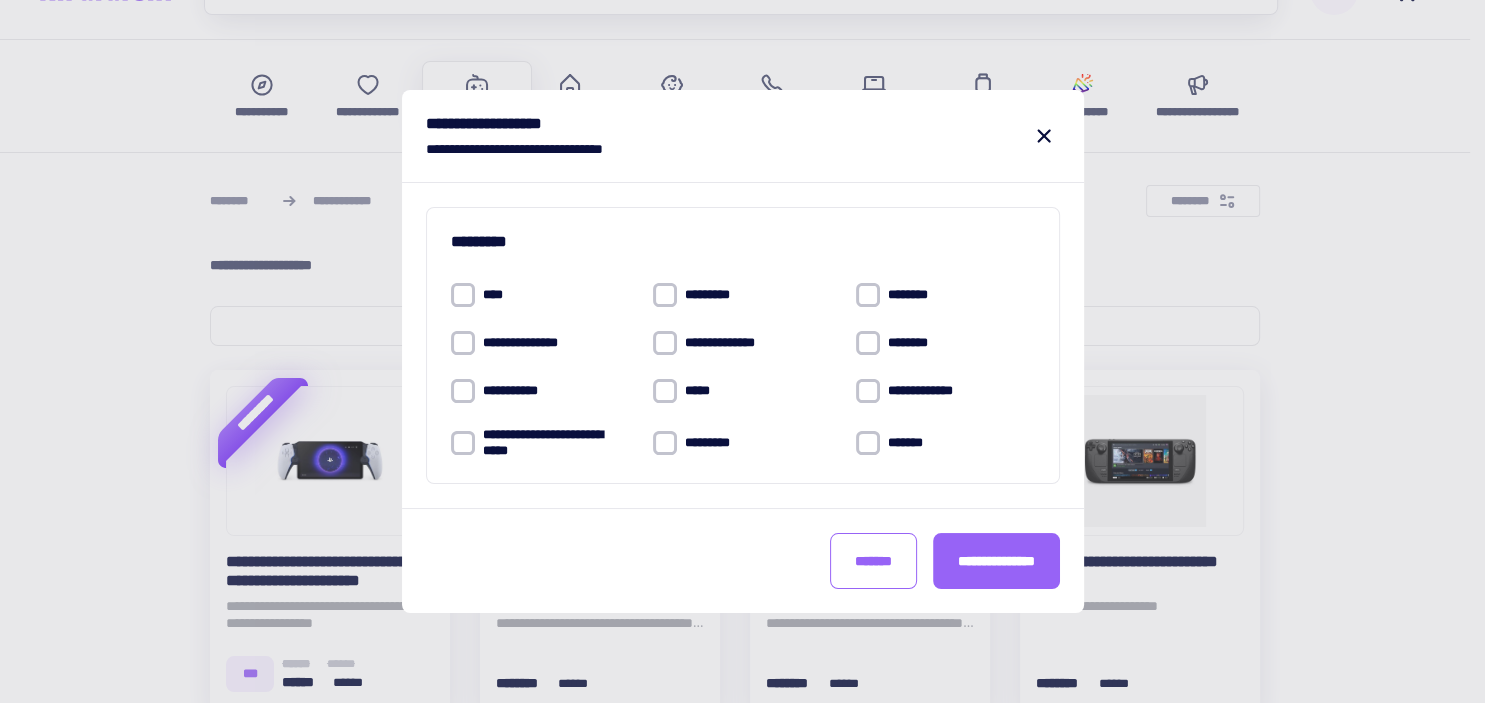 click on "****" at bounding box center [498, 295] 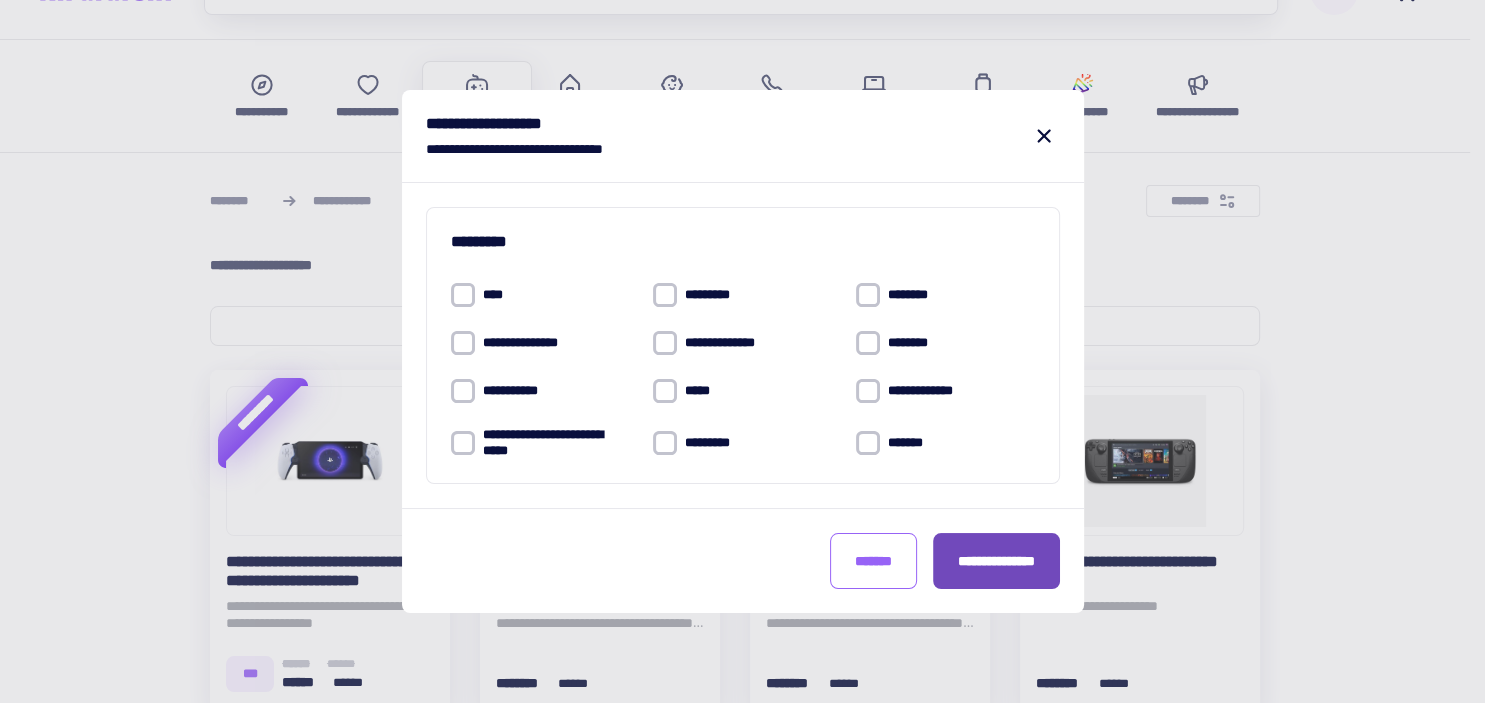 click on "**********" at bounding box center [996, 561] 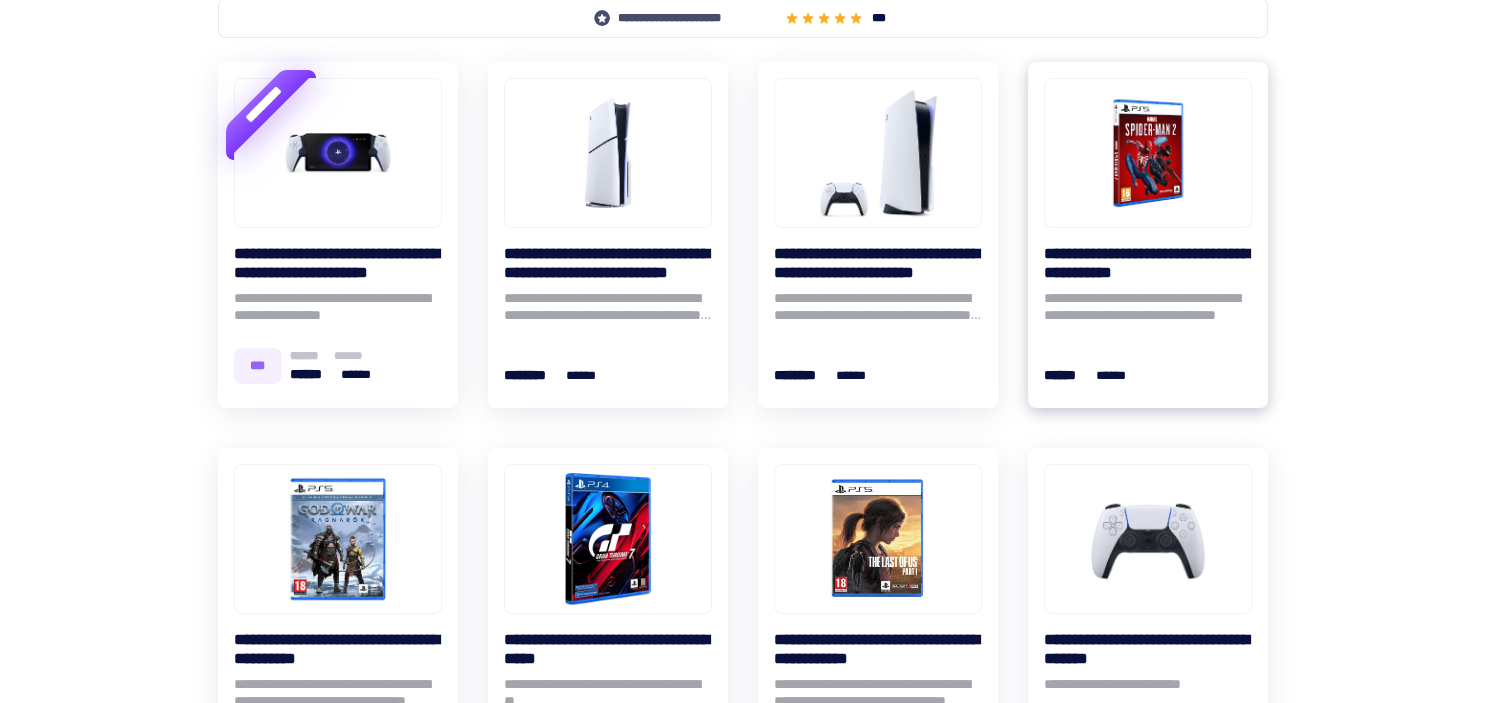 scroll, scrollTop: 422, scrollLeft: 0, axis: vertical 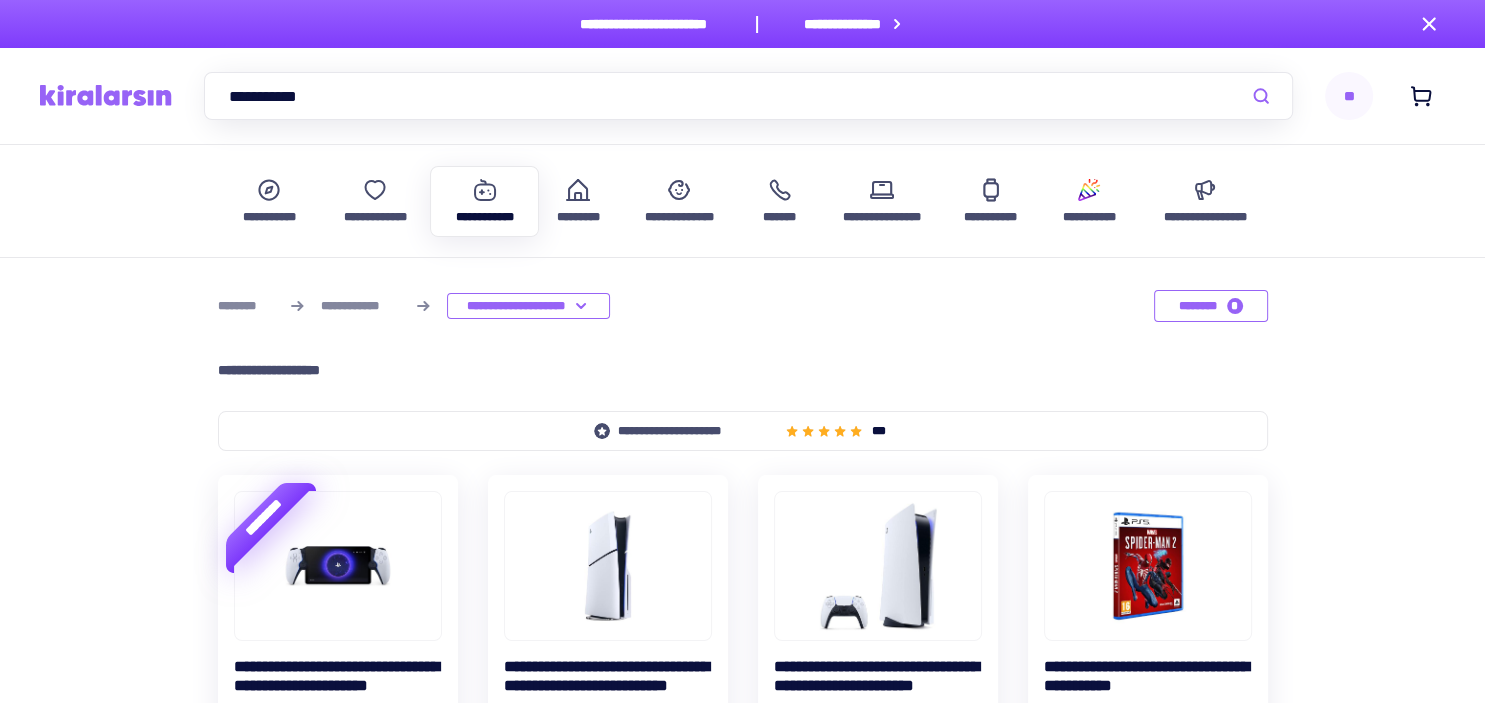 click on "**********" at bounding box center [742, 96] 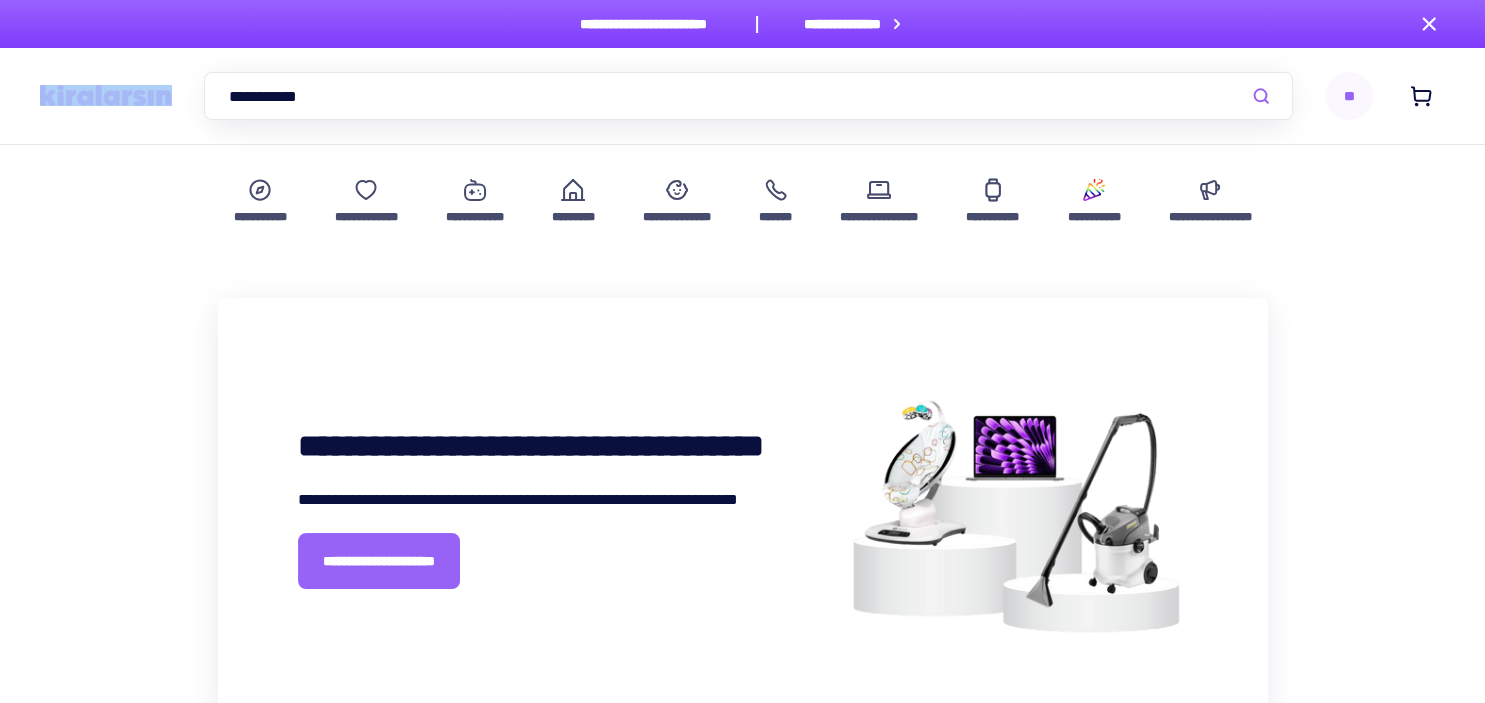 drag, startPoint x: 182, startPoint y: 93, endPoint x: 170, endPoint y: 94, distance: 12.0415945 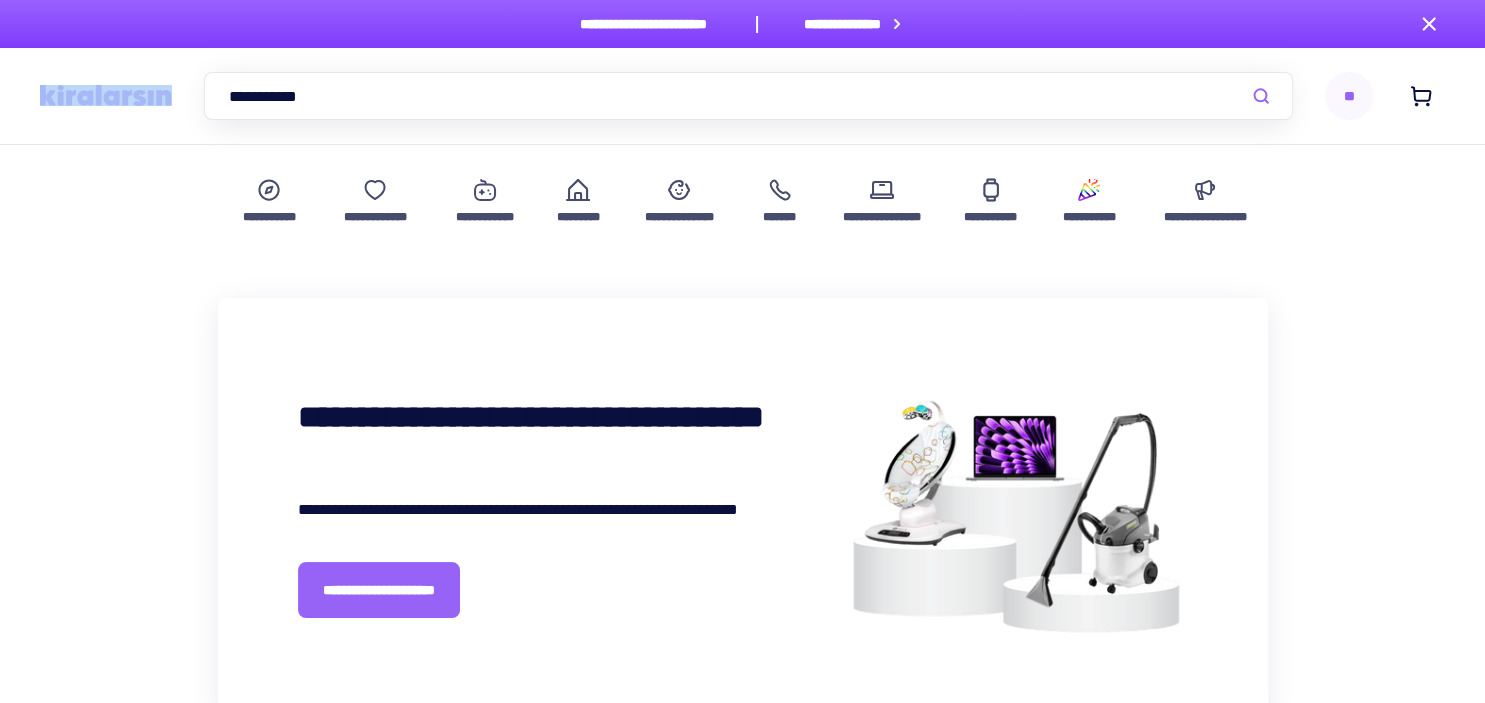 click at bounding box center (106, 95) 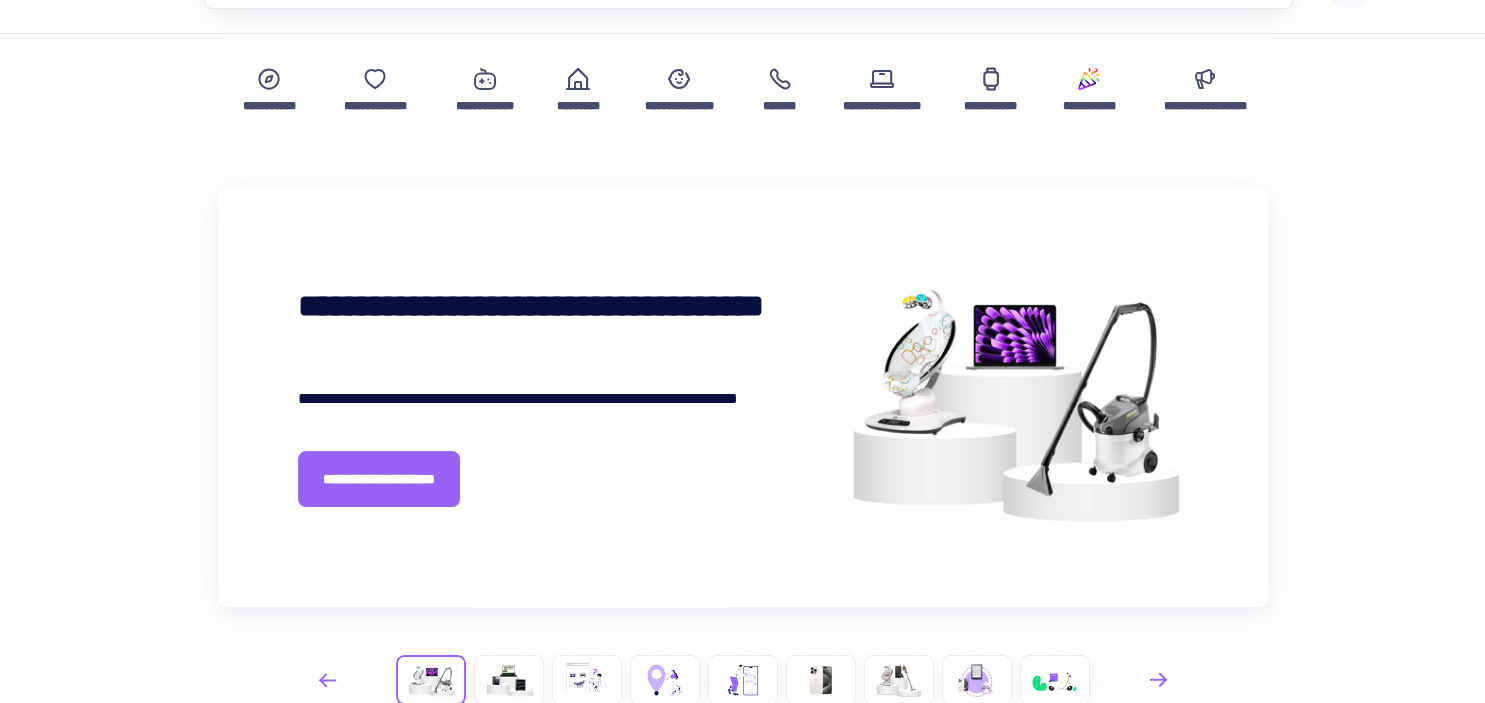 scroll, scrollTop: 316, scrollLeft: 0, axis: vertical 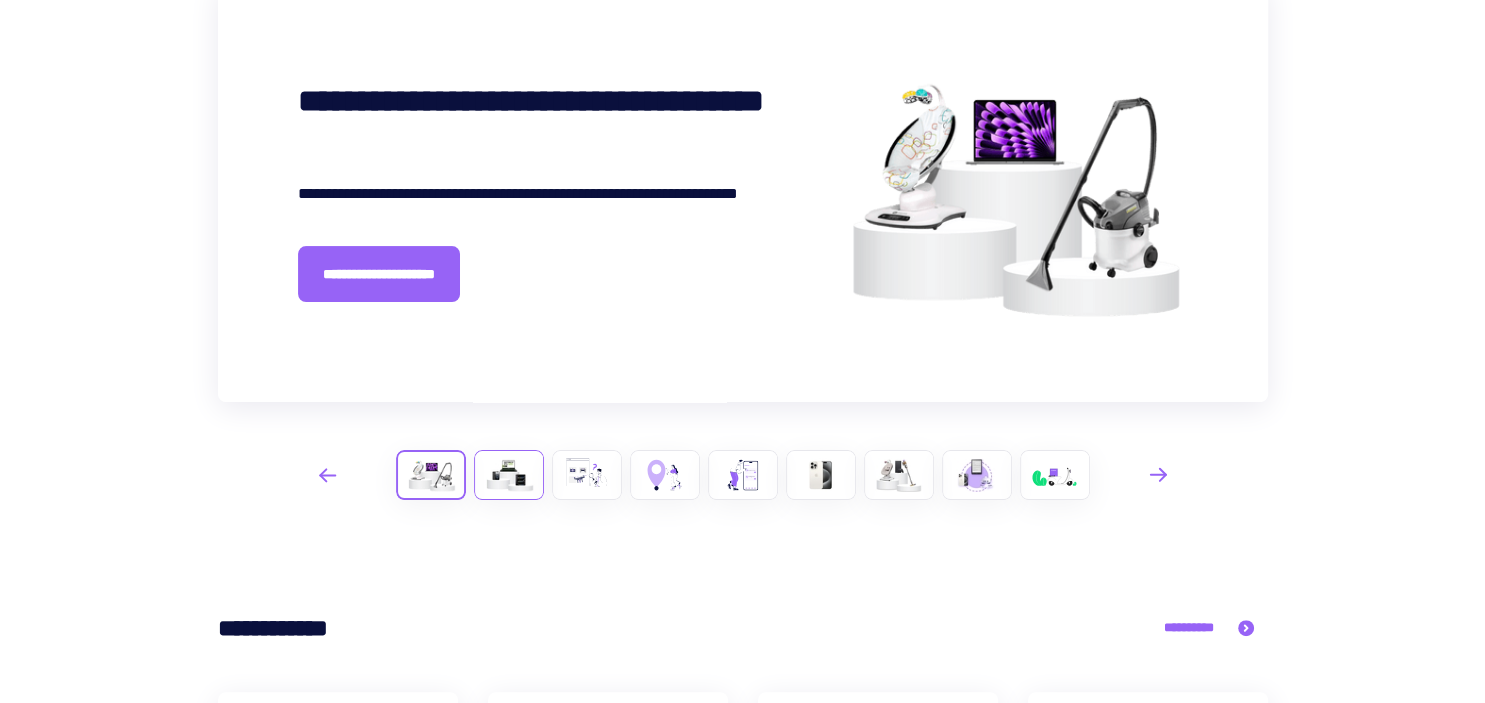 click at bounding box center [509, 475] 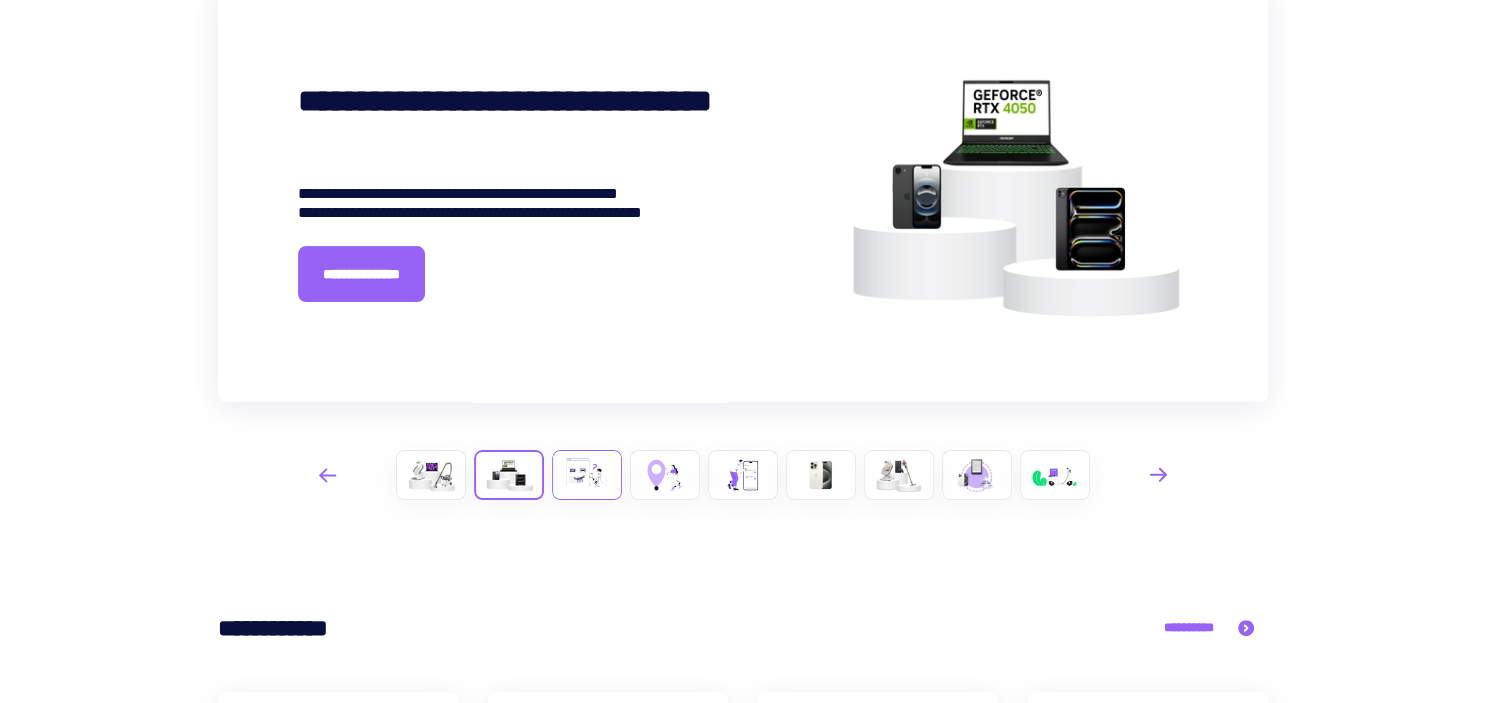 click at bounding box center (587, 475) 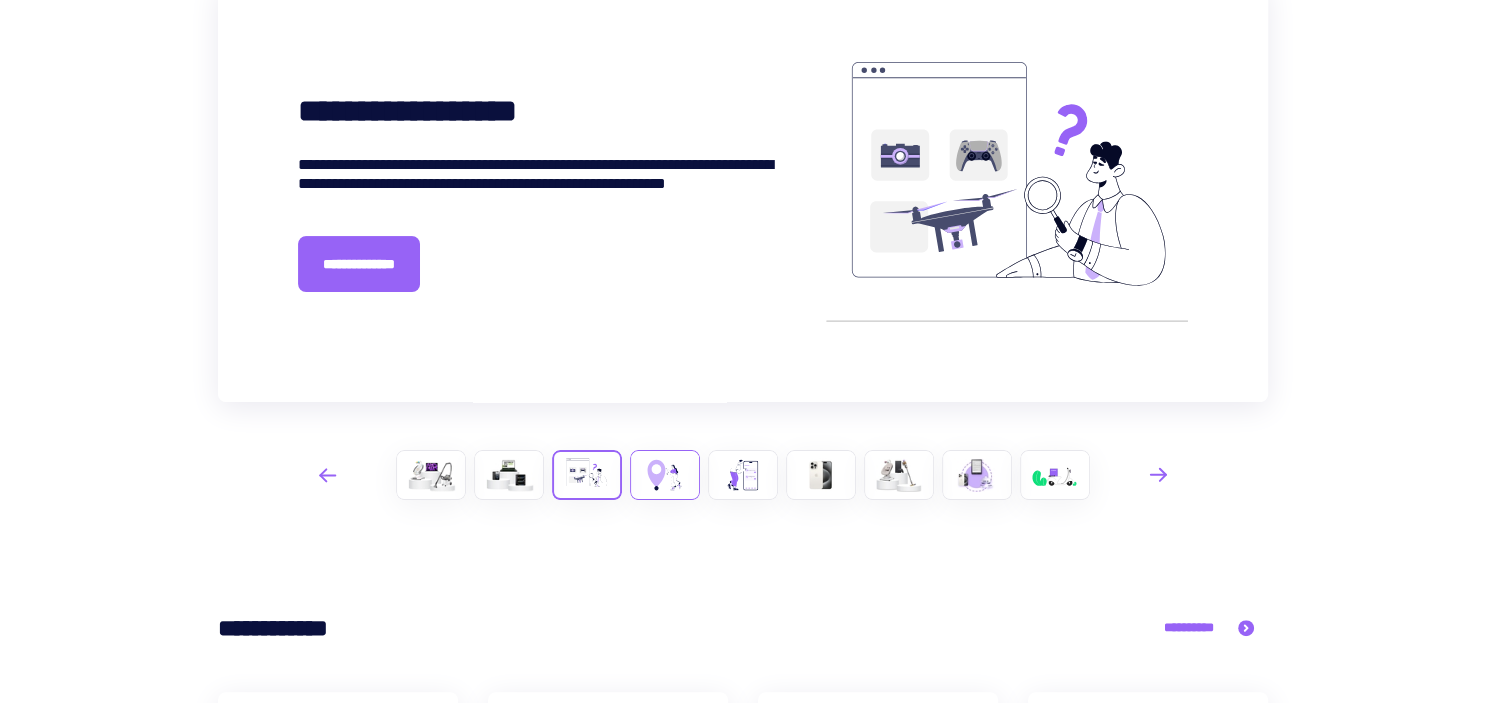 click at bounding box center (665, 475) 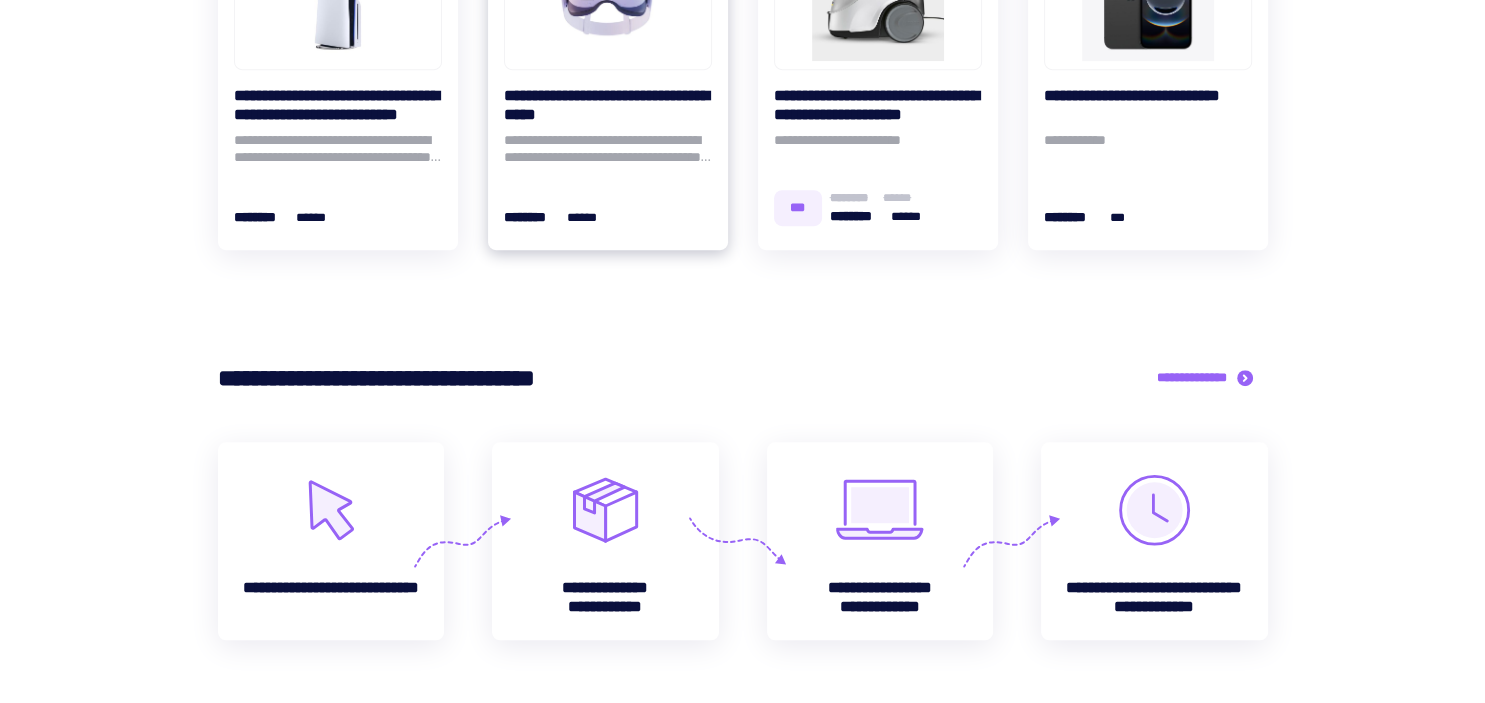 scroll, scrollTop: 844, scrollLeft: 0, axis: vertical 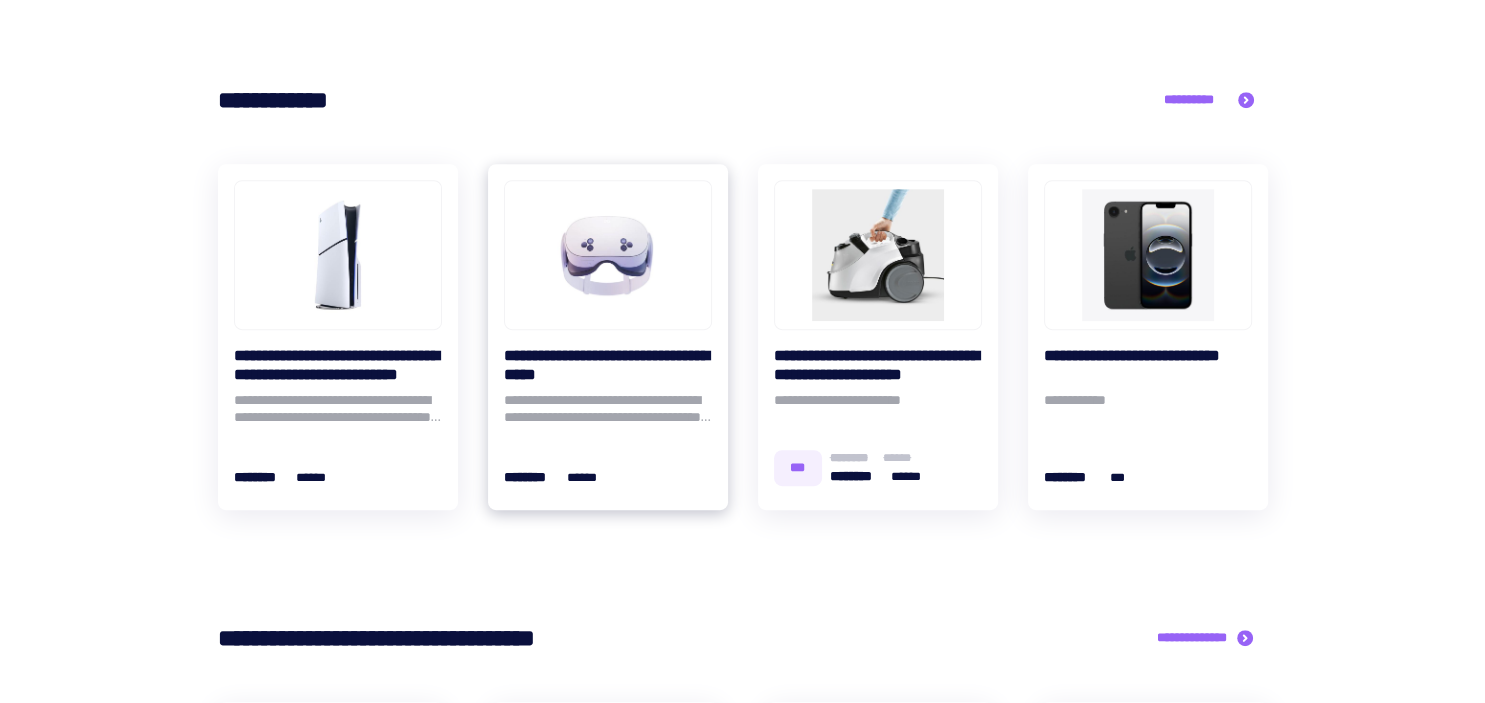 click at bounding box center (608, 255) 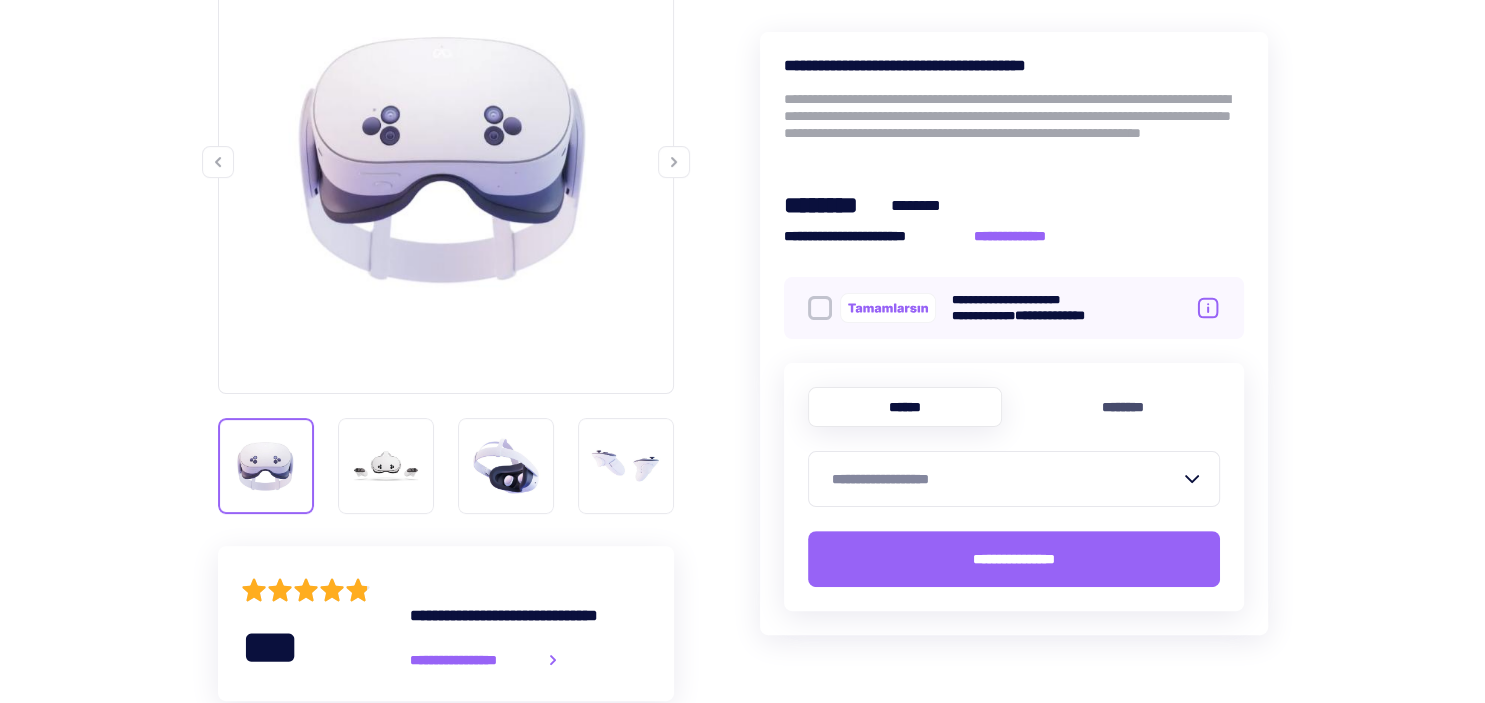 scroll, scrollTop: 422, scrollLeft: 0, axis: vertical 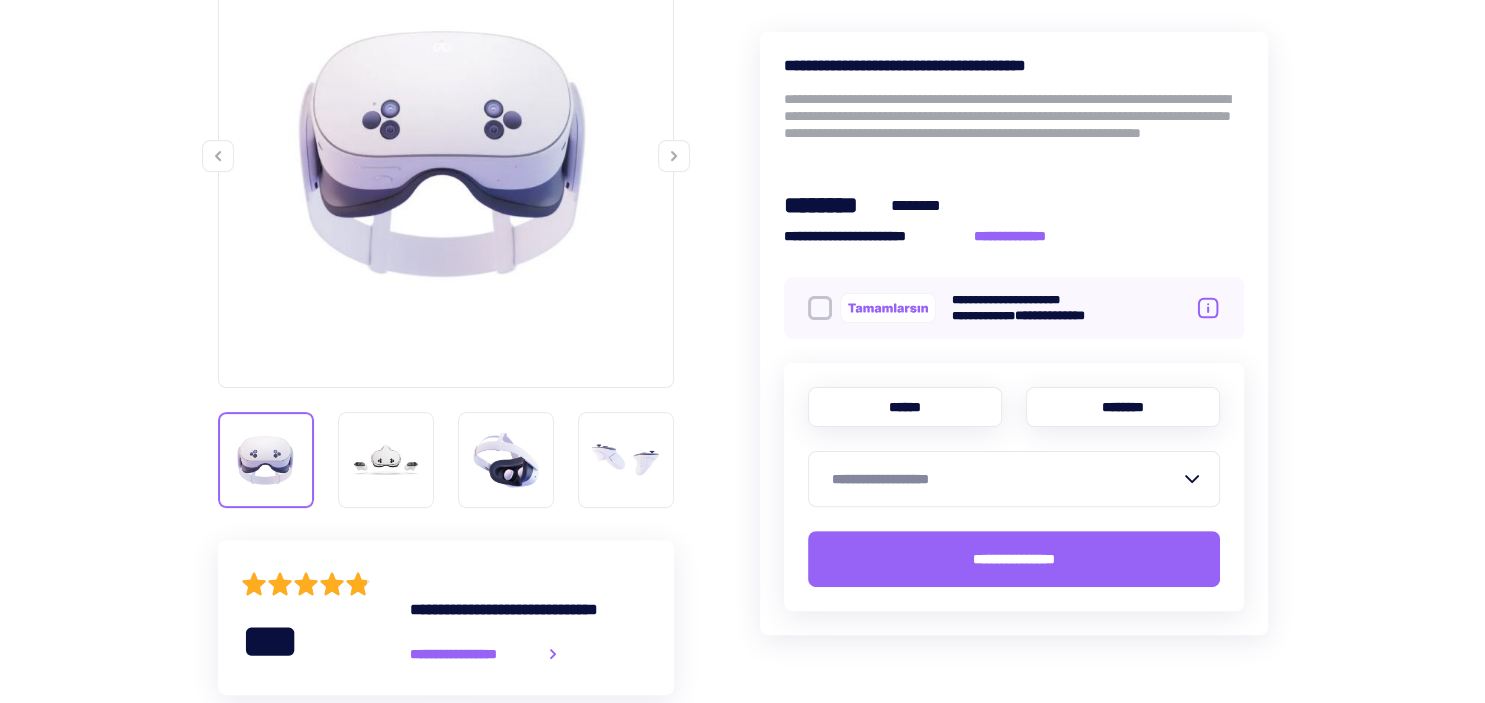 click on "********" at bounding box center [1123, 407] 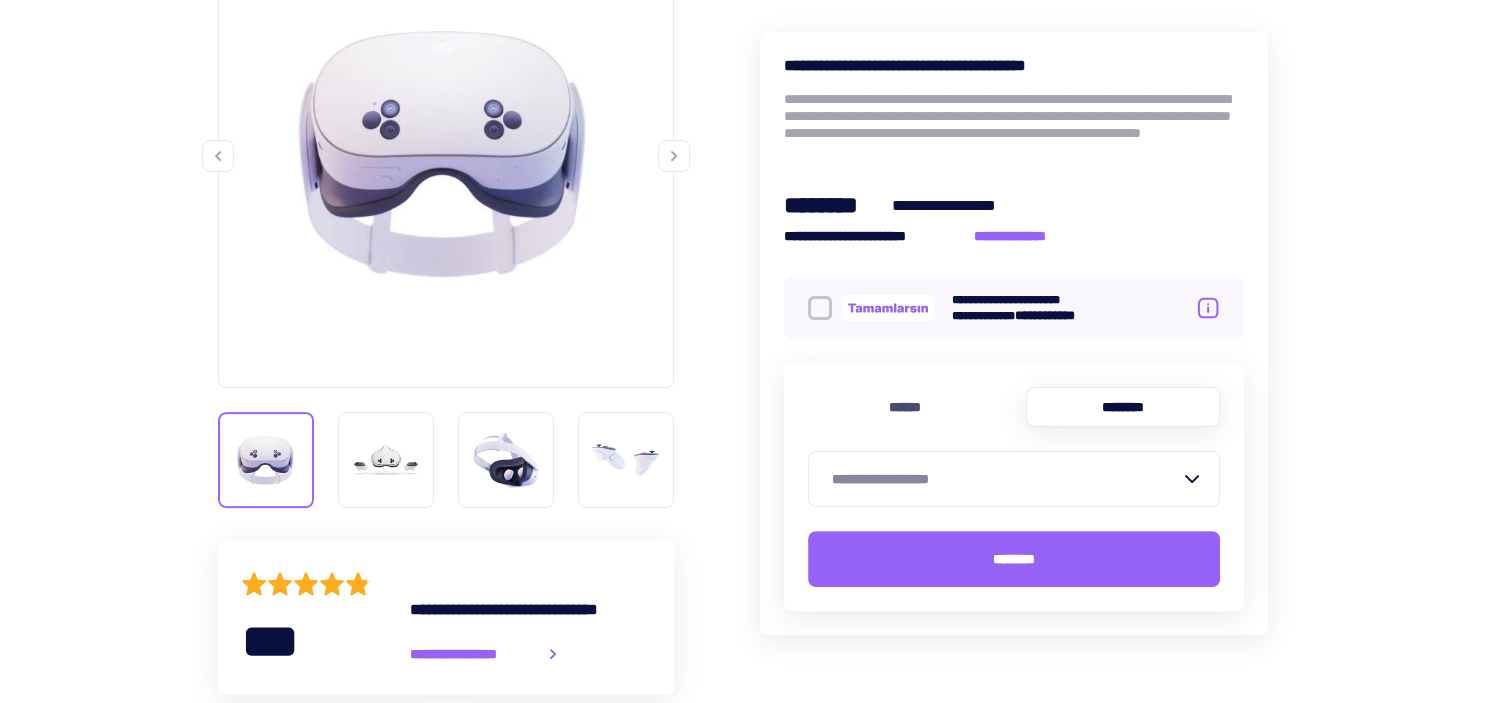 click on "**********" at bounding box center (1014, 479) 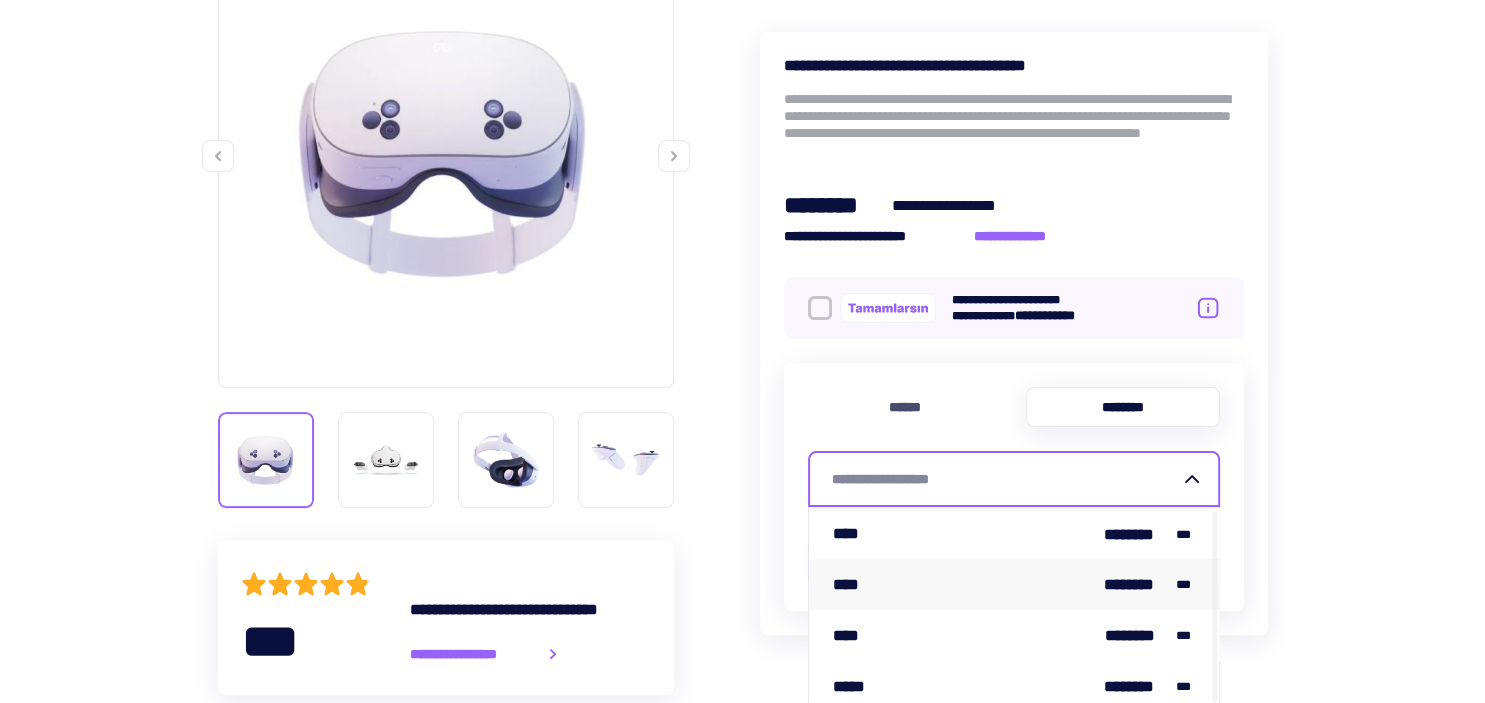 click on "**** ******** ***" at bounding box center (1014, 584) 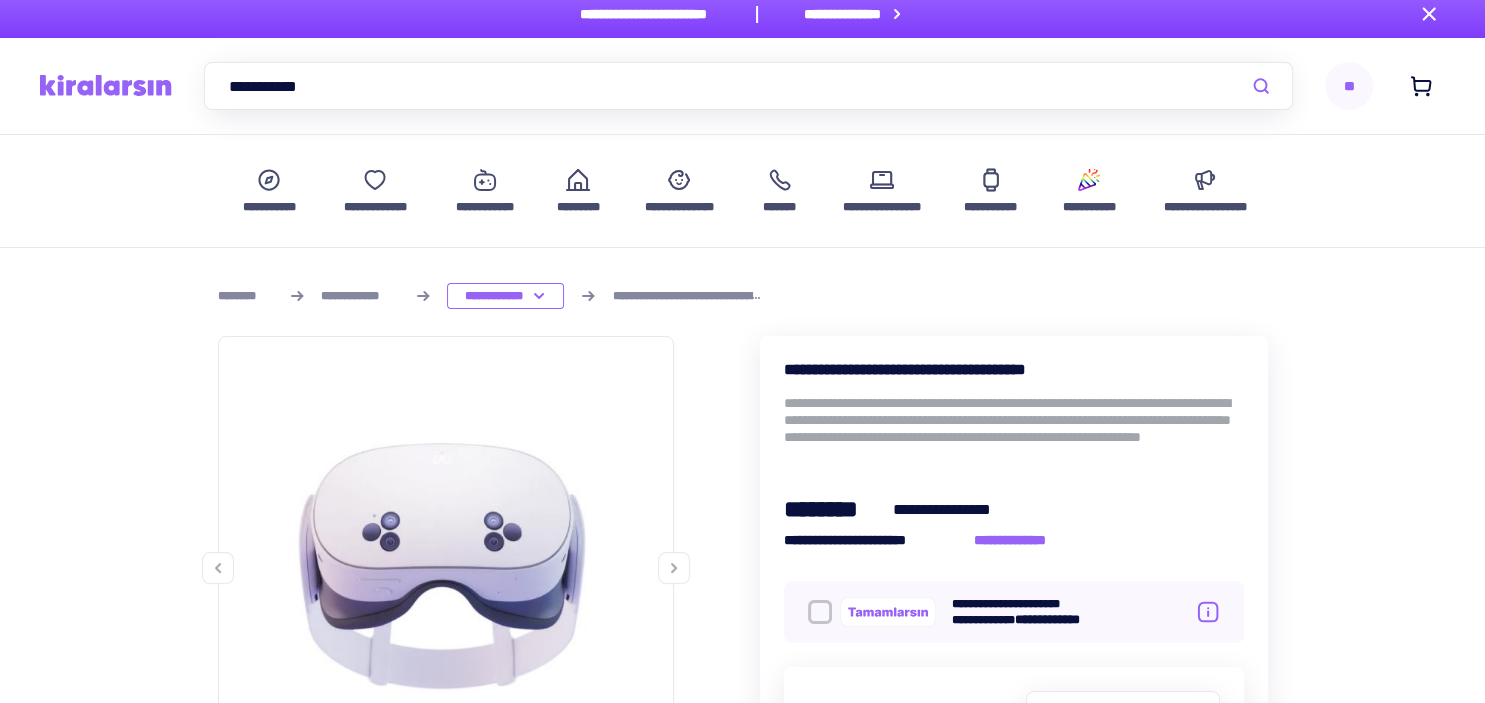 scroll, scrollTop: 0, scrollLeft: 0, axis: both 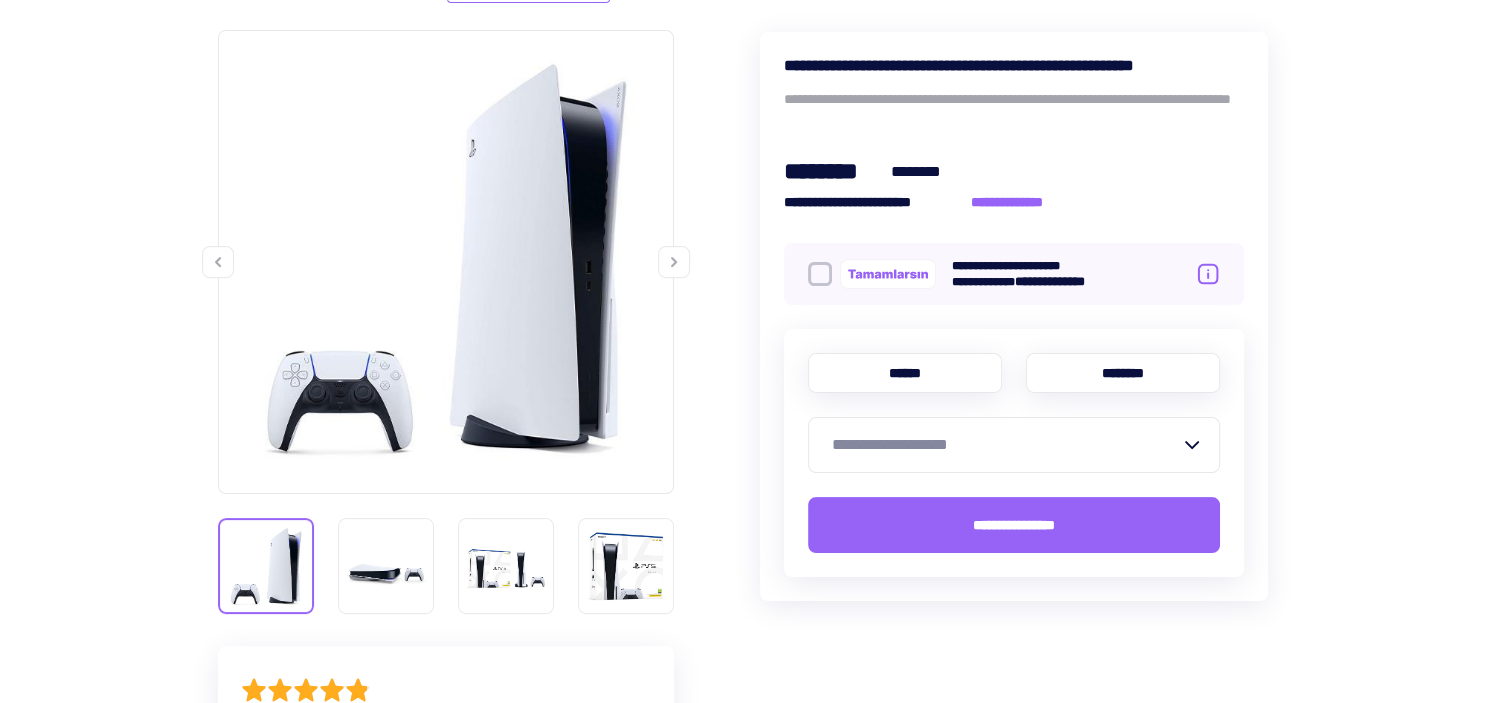 click on "********" at bounding box center (1123, 373) 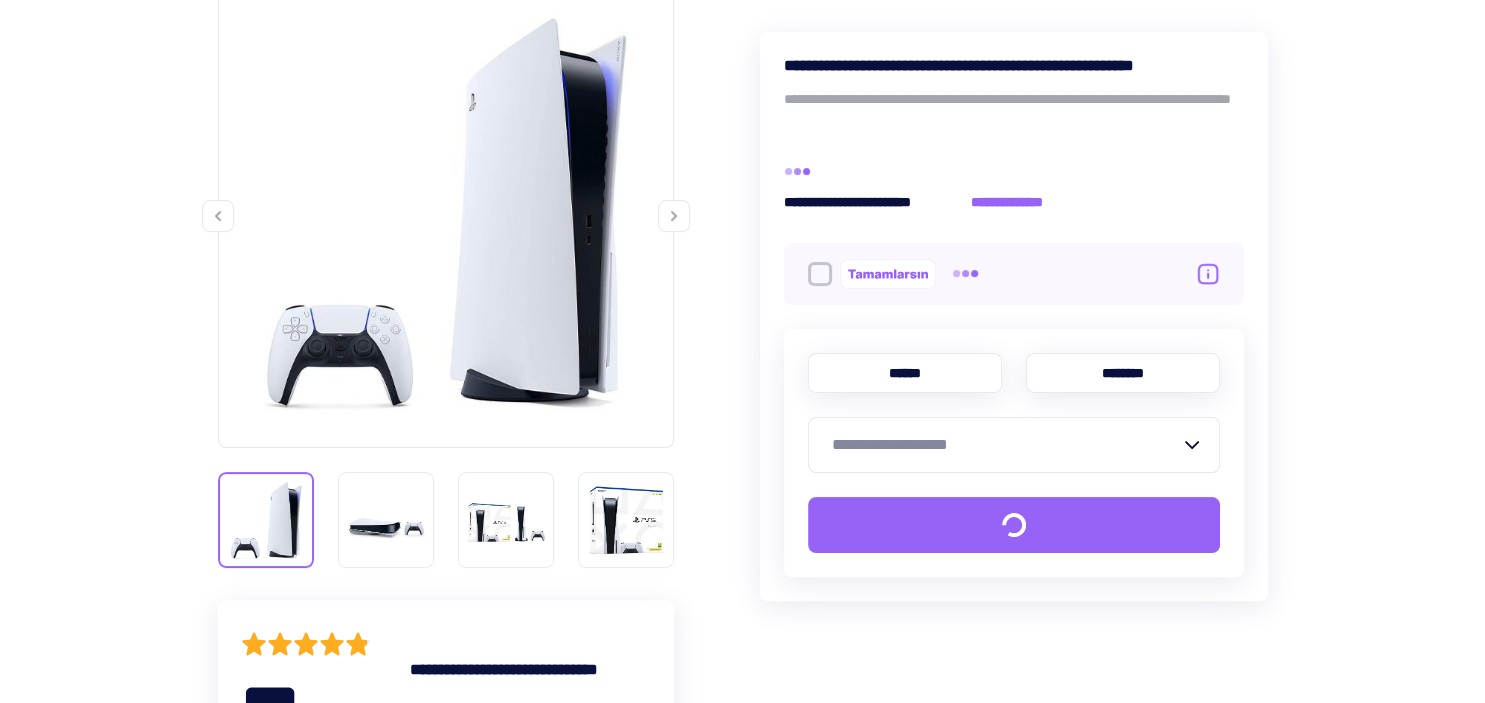 scroll, scrollTop: 422, scrollLeft: 0, axis: vertical 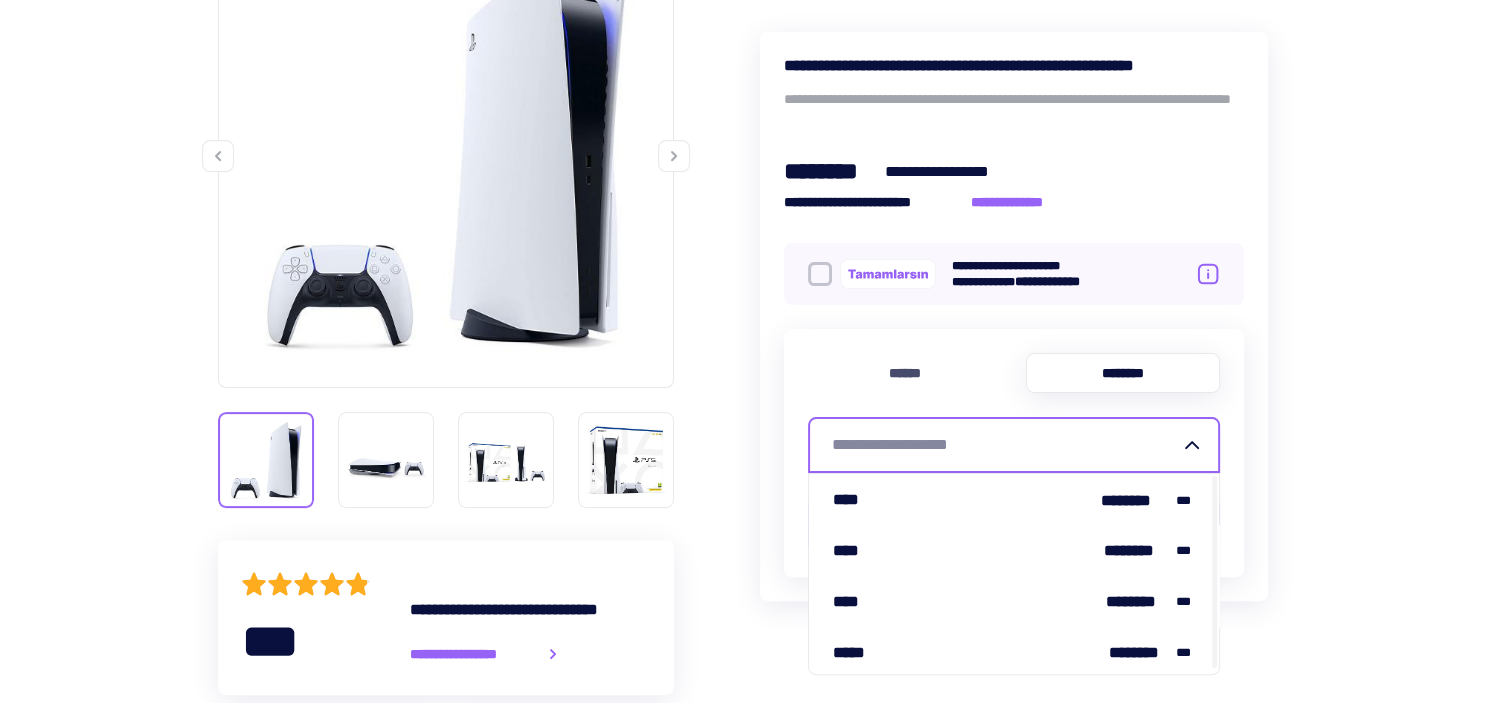 click on "**********" at bounding box center [1006, 445] 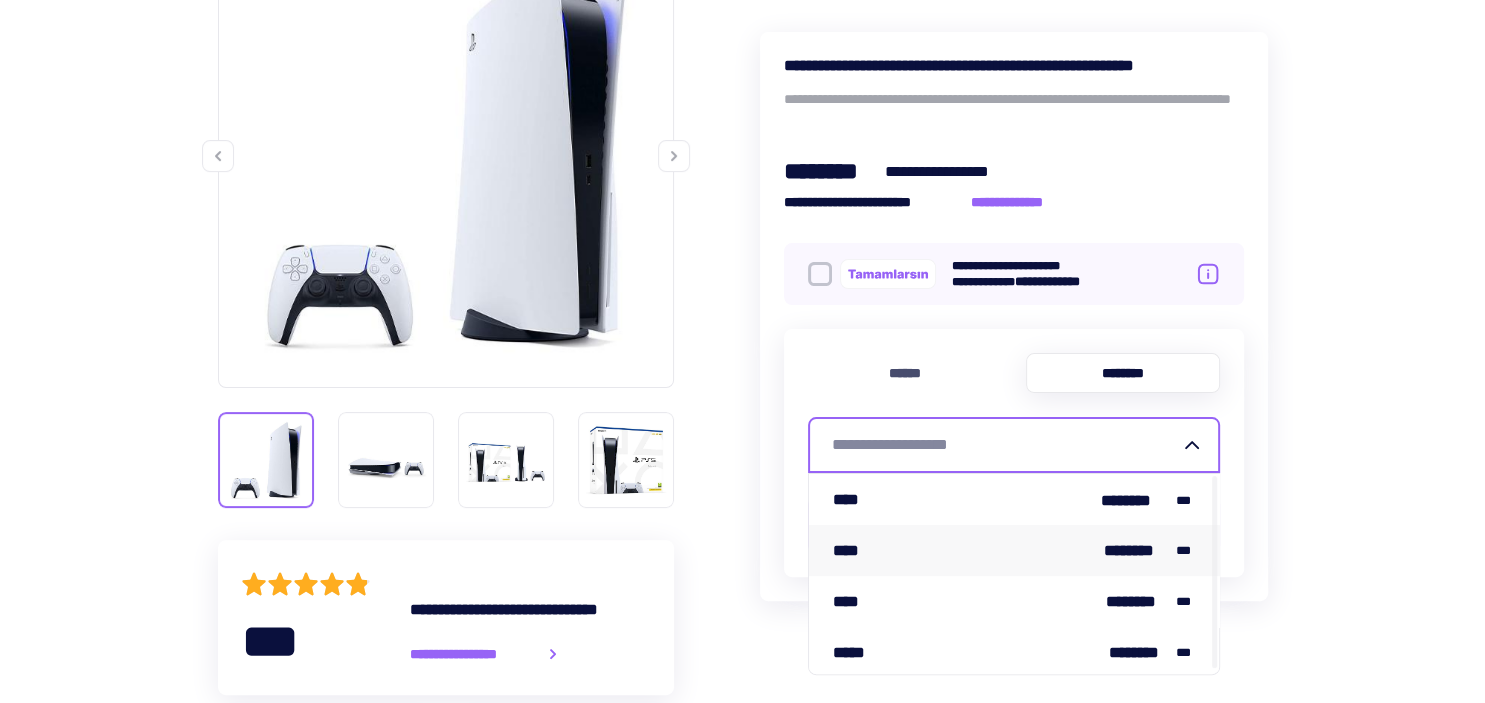 click on "**** ******** ***" at bounding box center [1014, 550] 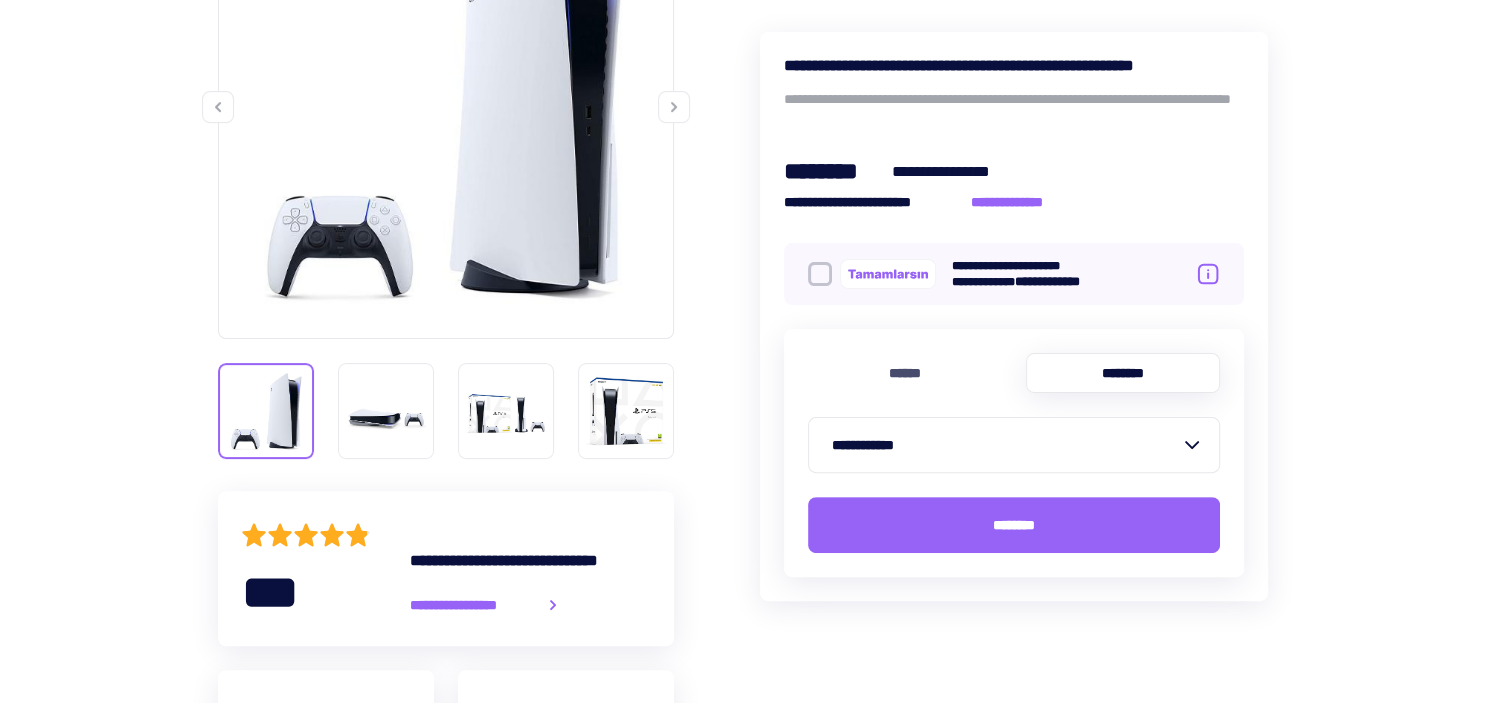 scroll, scrollTop: 528, scrollLeft: 0, axis: vertical 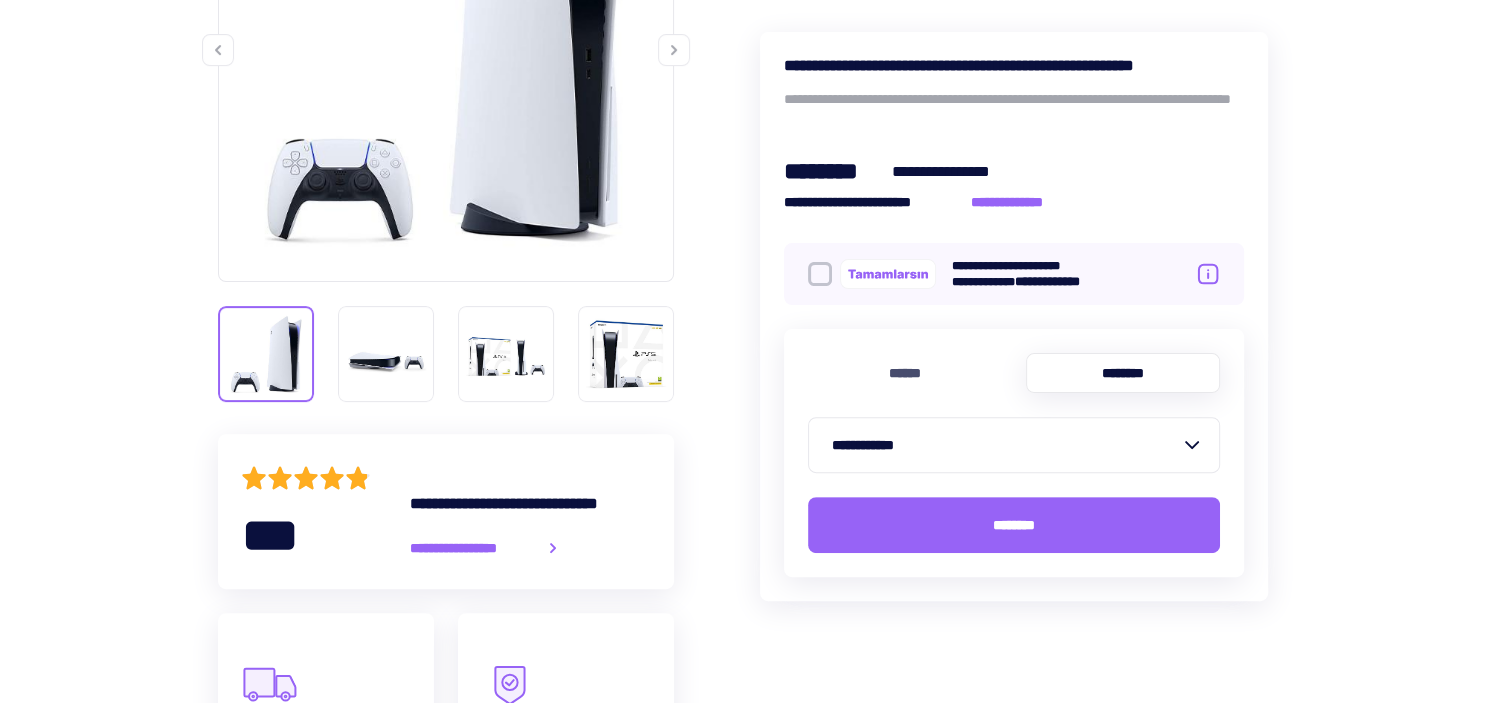 click on "**********" at bounding box center [1006, 445] 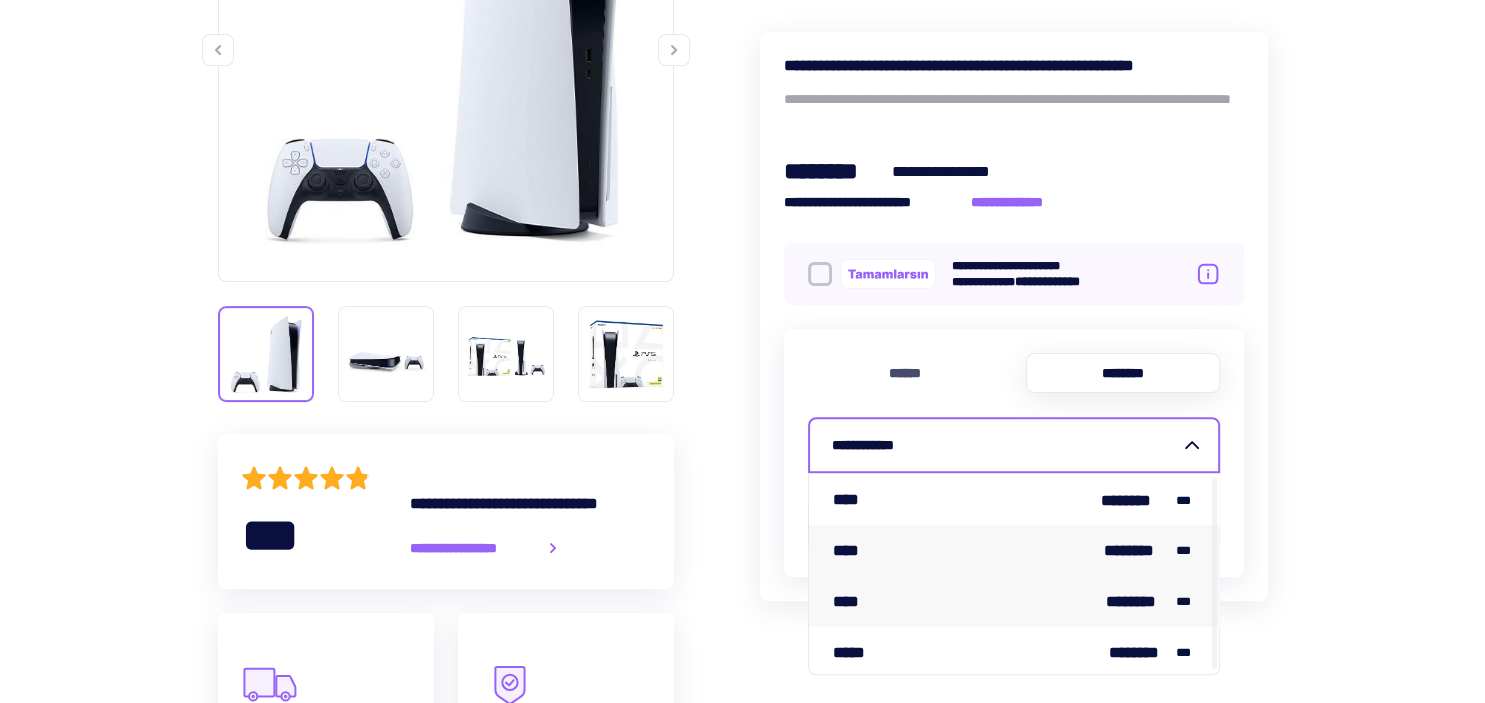scroll, scrollTop: 4, scrollLeft: 0, axis: vertical 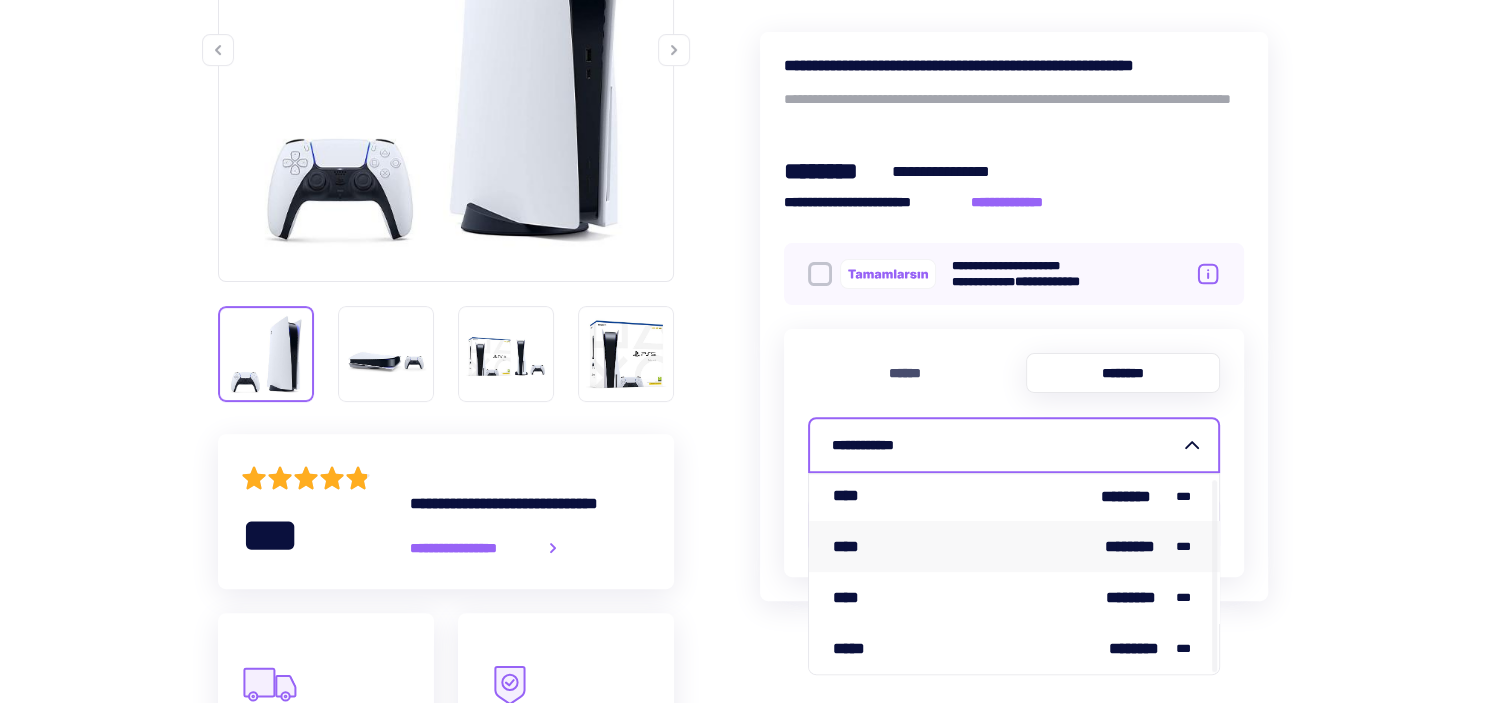click on "**********" at bounding box center (742, 993) 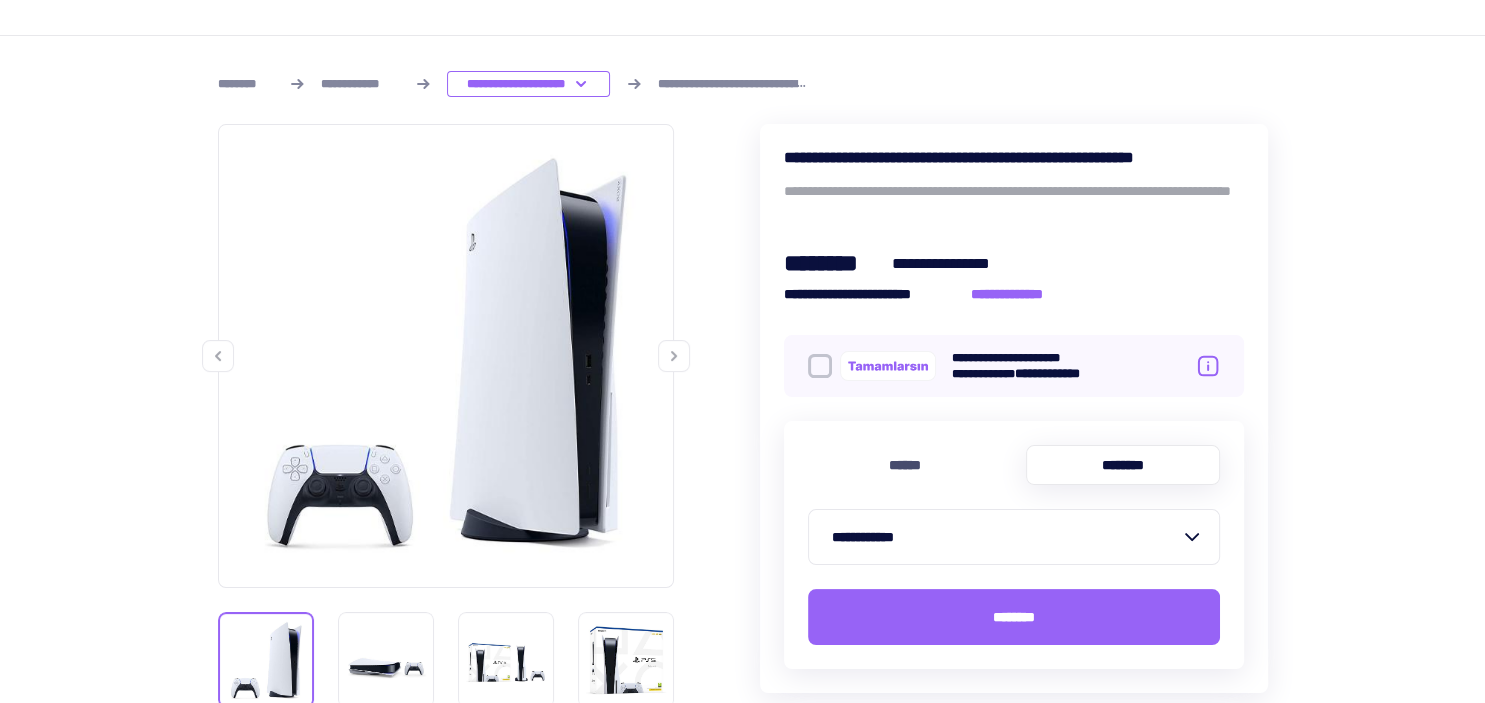 scroll, scrollTop: 211, scrollLeft: 0, axis: vertical 